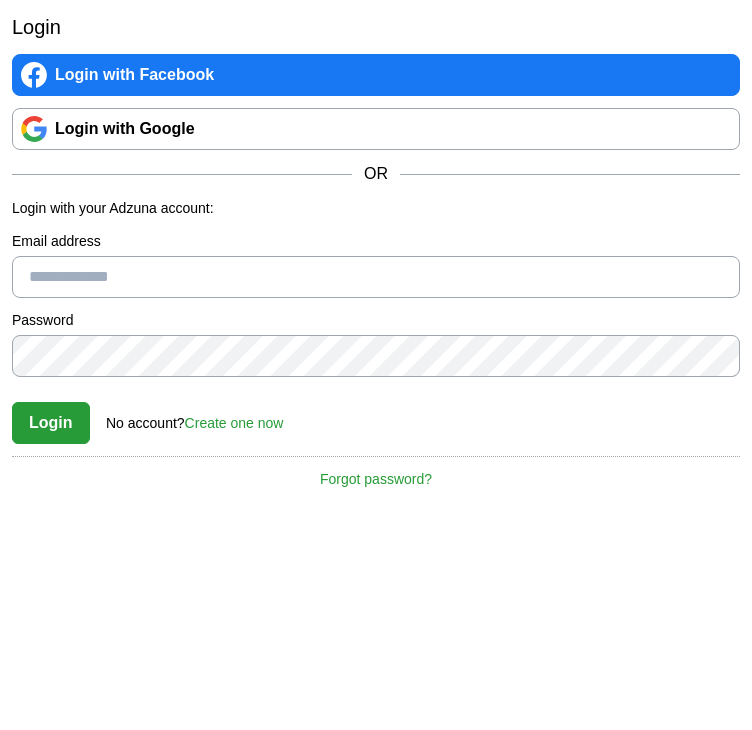 scroll, scrollTop: 0, scrollLeft: 0, axis: both 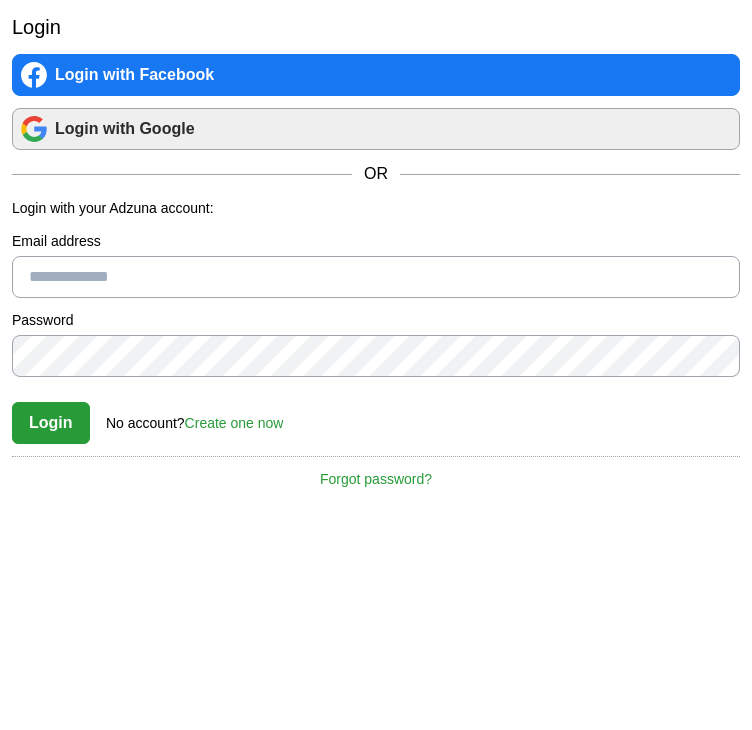 click on "Login with Google" at bounding box center [376, 129] 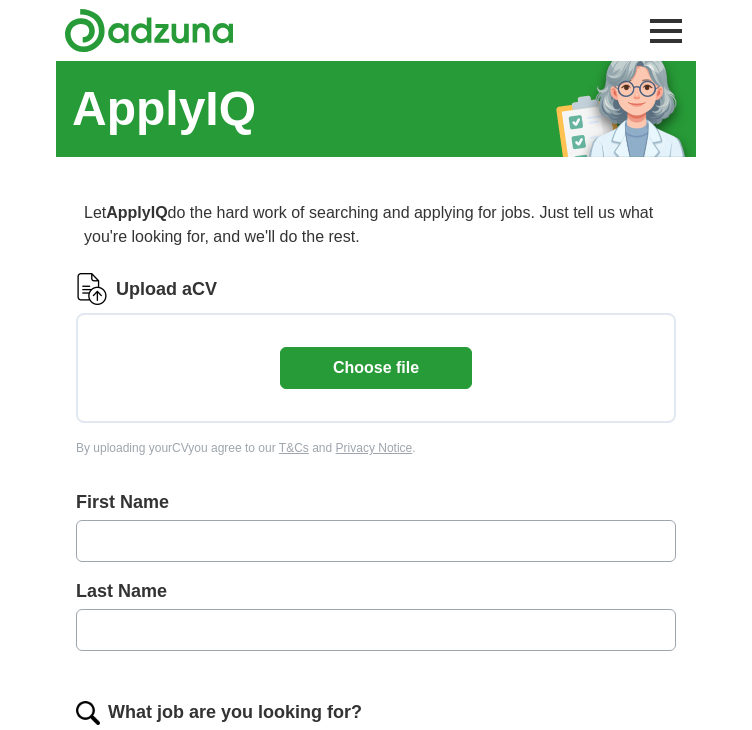 scroll, scrollTop: 0, scrollLeft: 0, axis: both 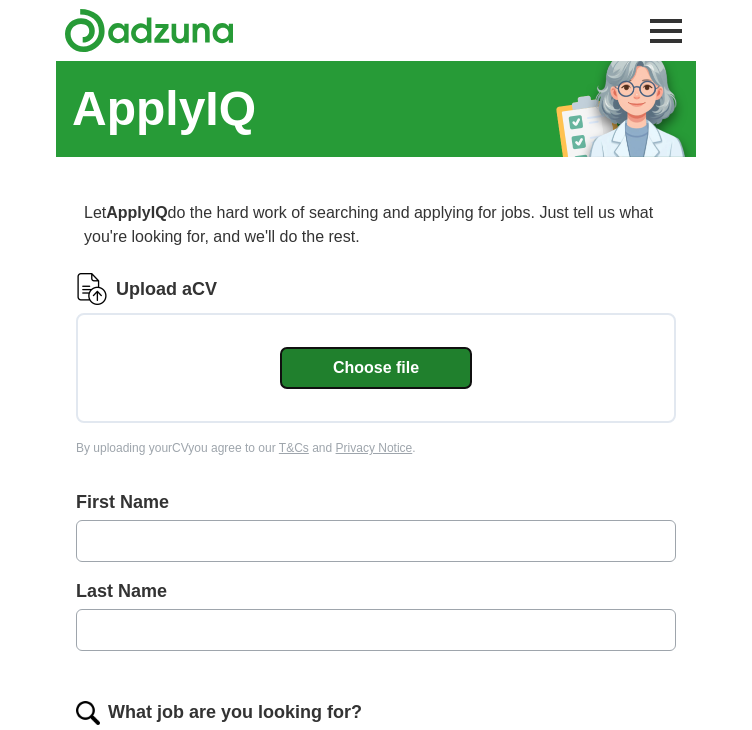 click on "Choose file" at bounding box center (376, 368) 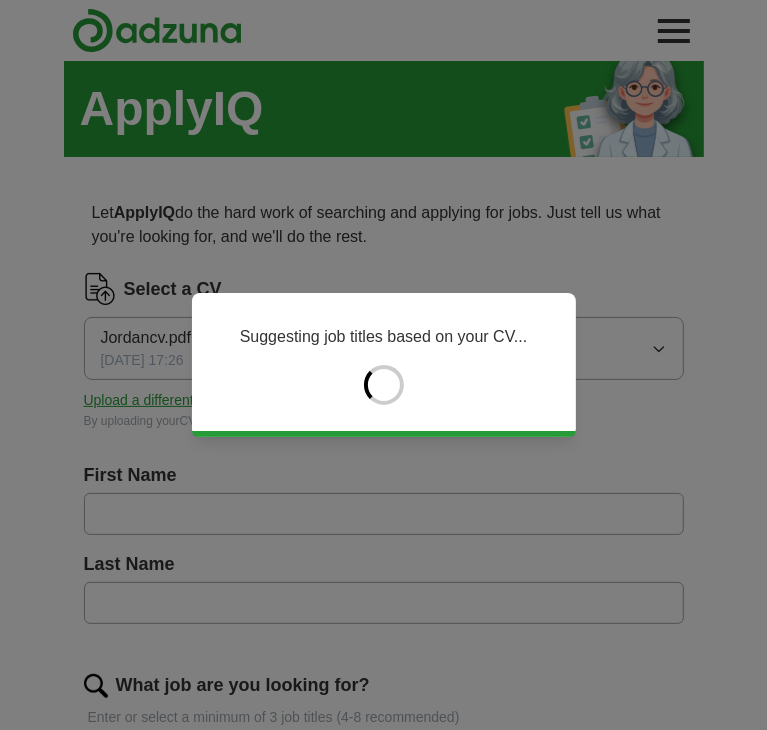 type on "******" 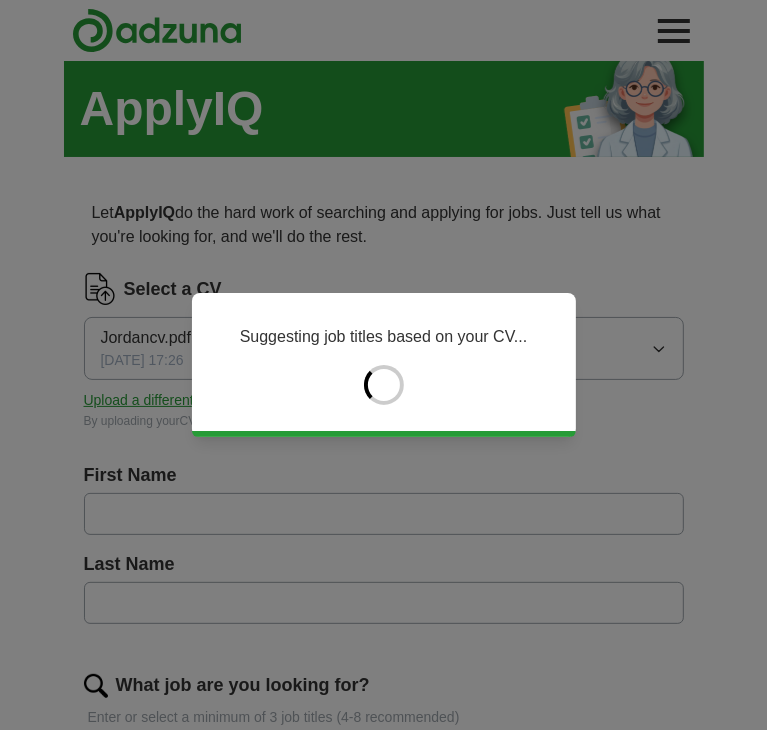 type on "*******" 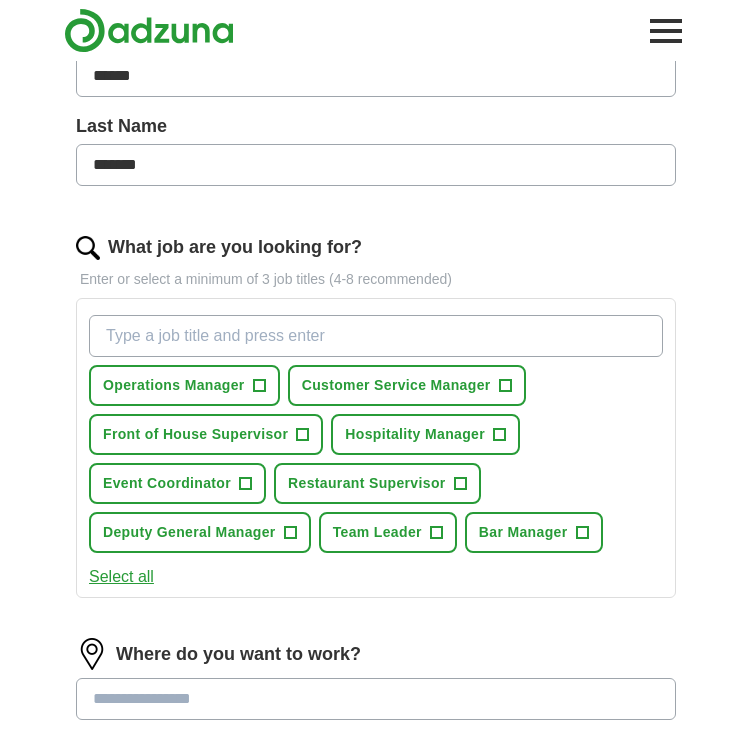 scroll, scrollTop: 453, scrollLeft: 0, axis: vertical 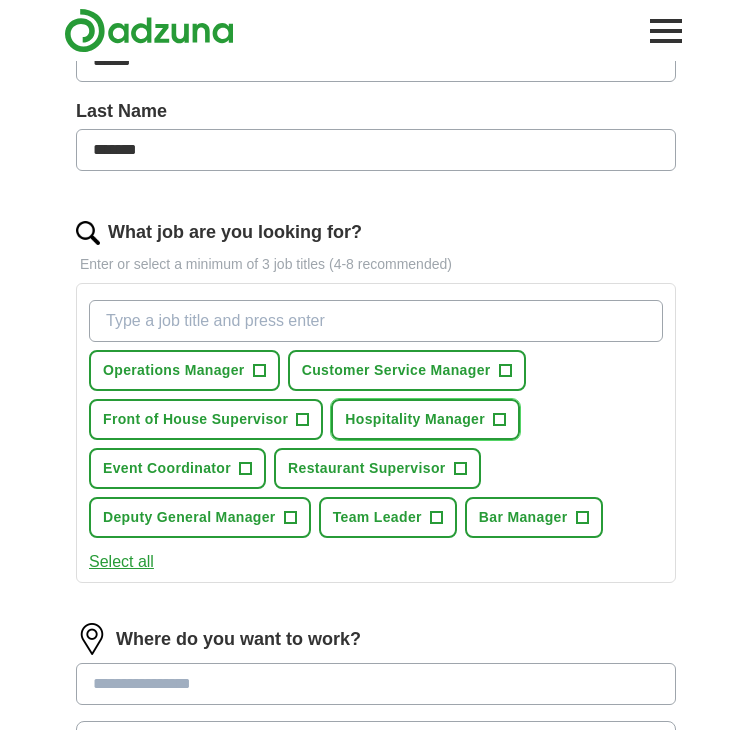 click on "Hospitality Manager +" at bounding box center (425, 419) 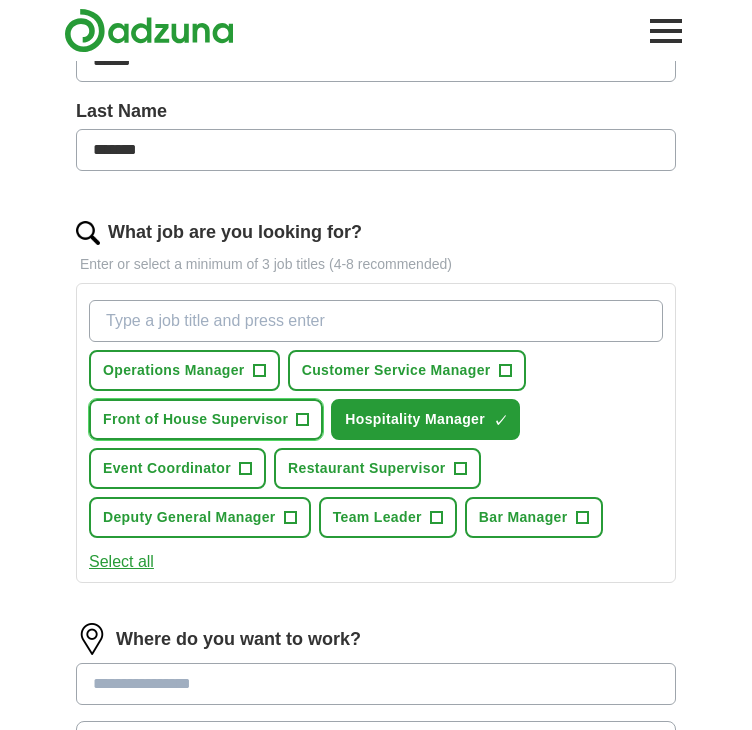 click on "Front of House Supervisor" at bounding box center [195, 419] 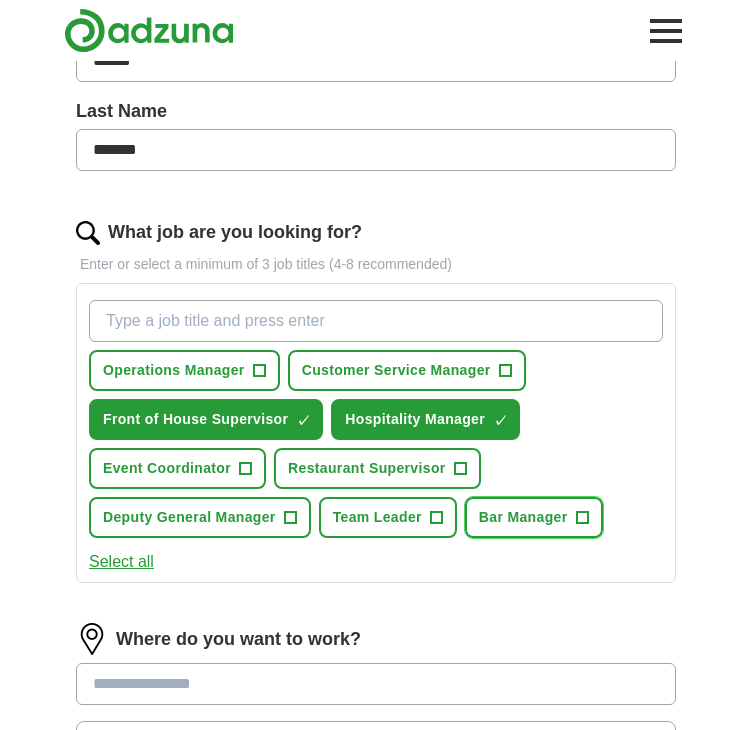click on "Bar Manager" at bounding box center [523, 517] 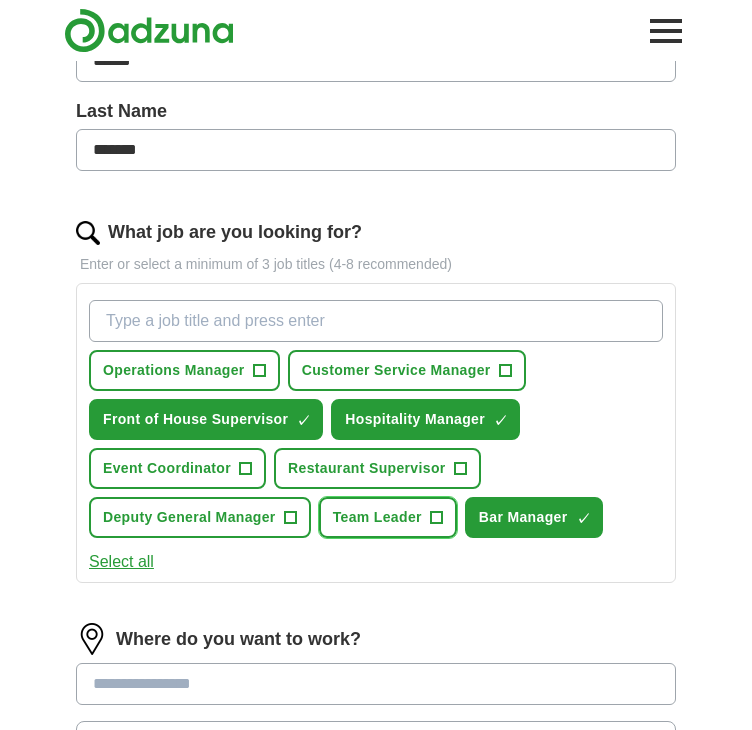 click on "+" at bounding box center (436, 518) 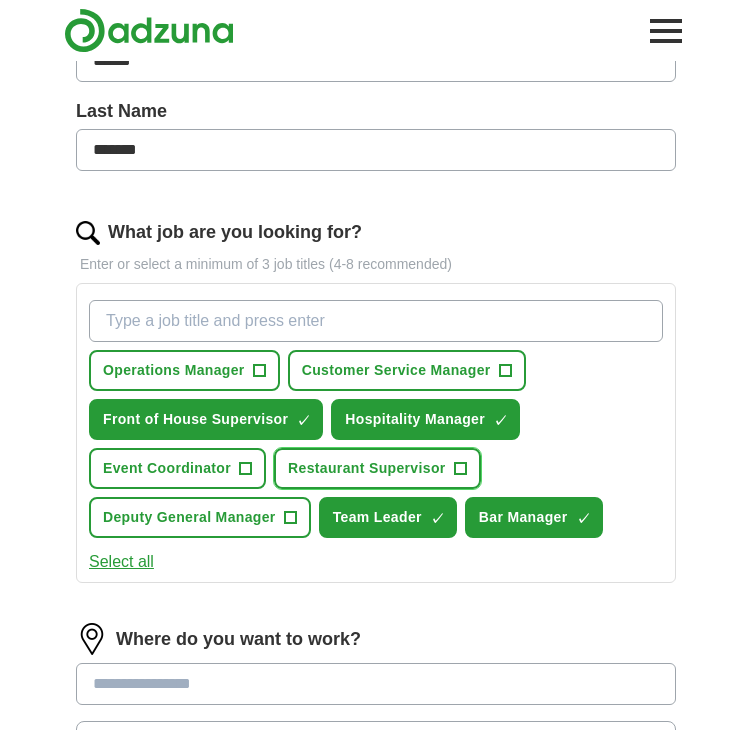 click on "Restaurant Supervisor" at bounding box center (367, 468) 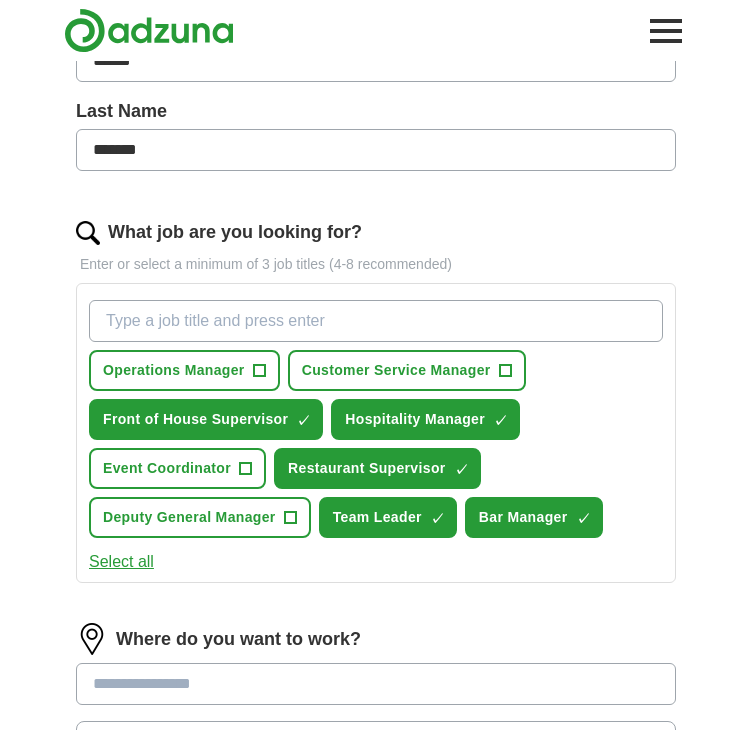 click on "What job are you looking for?" at bounding box center [376, 321] 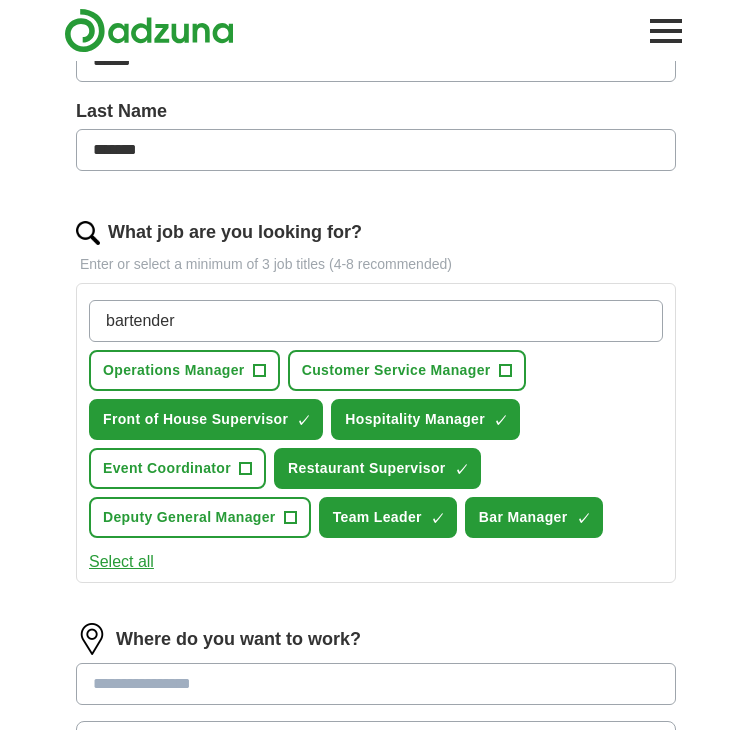 type on "bartender" 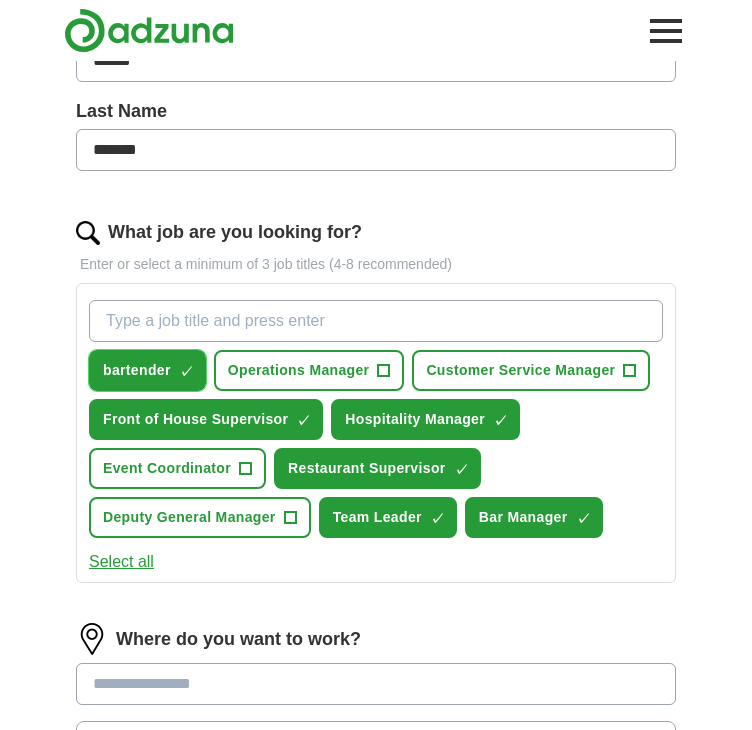 click on "bartender" at bounding box center (137, 370) 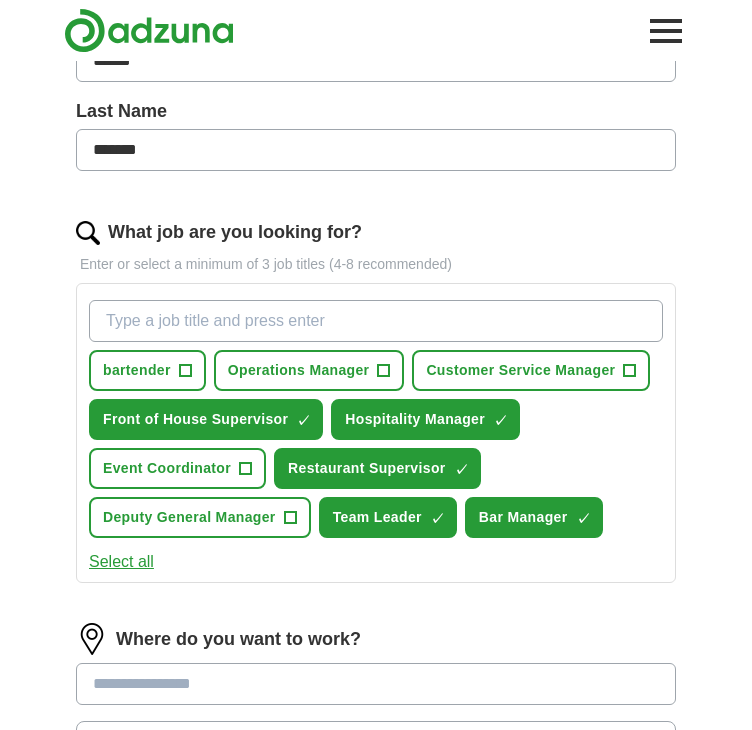 click on "What job are you looking for?" at bounding box center (376, 321) 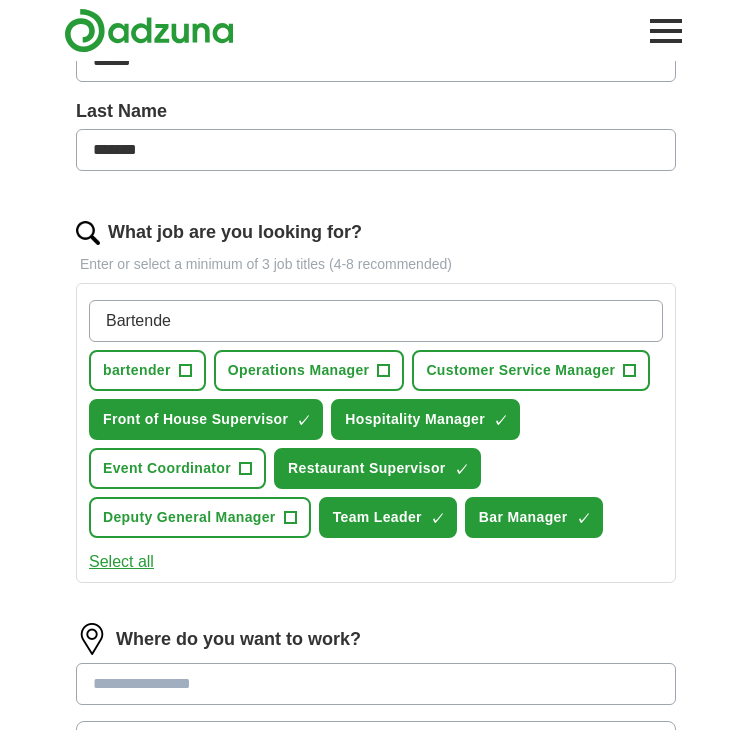 type on "Bartender" 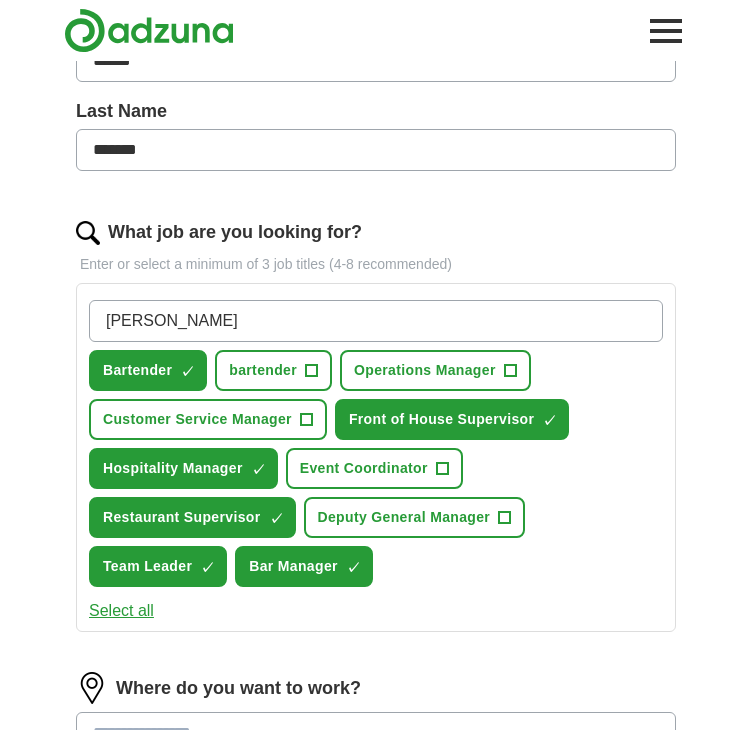 type on "Waiter" 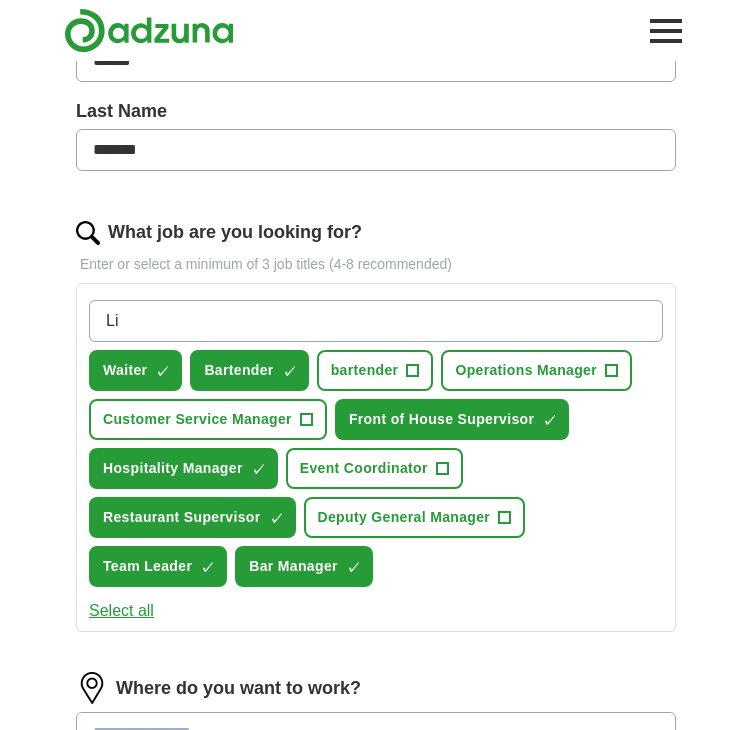 type on "L" 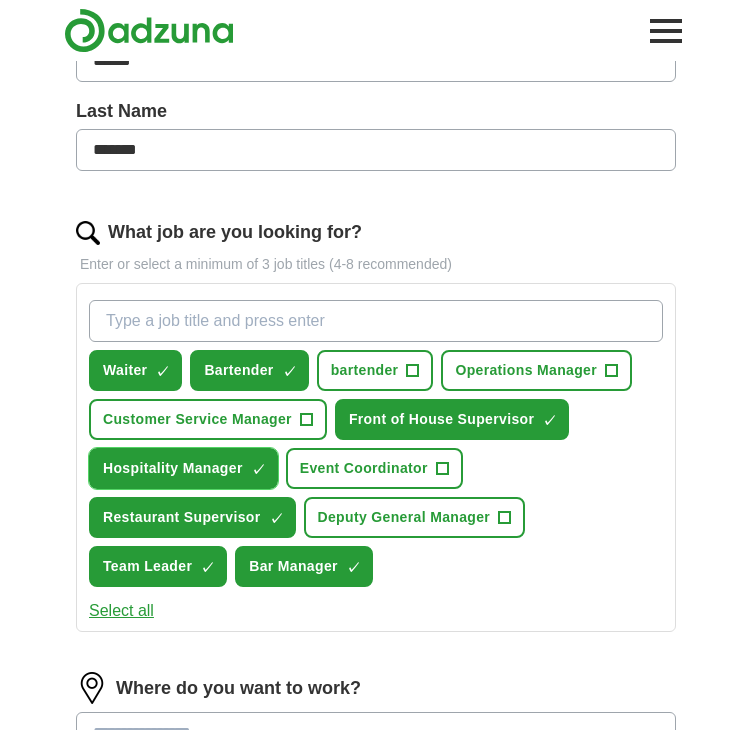 click on "×" at bounding box center (0, 0) 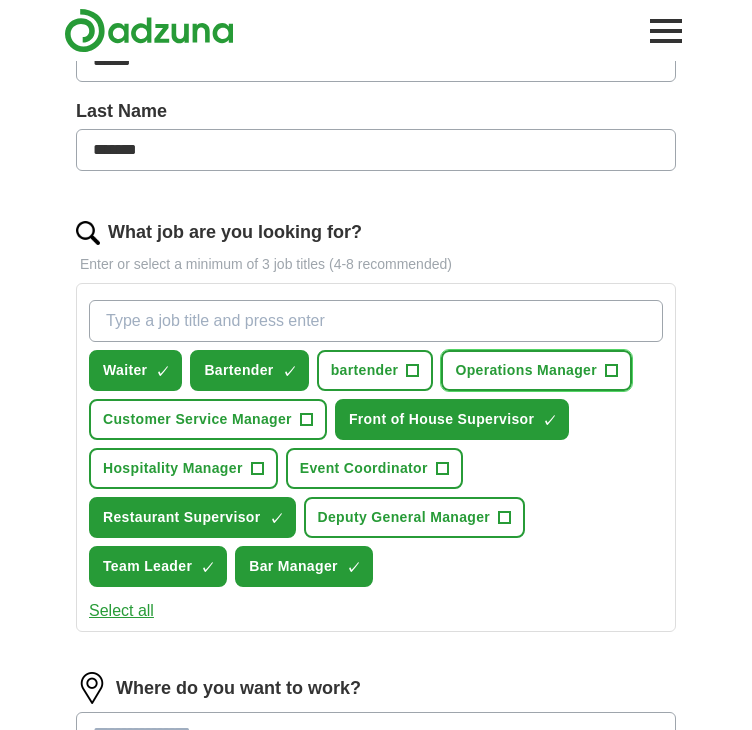 click on "Operations Manager +" at bounding box center (536, 370) 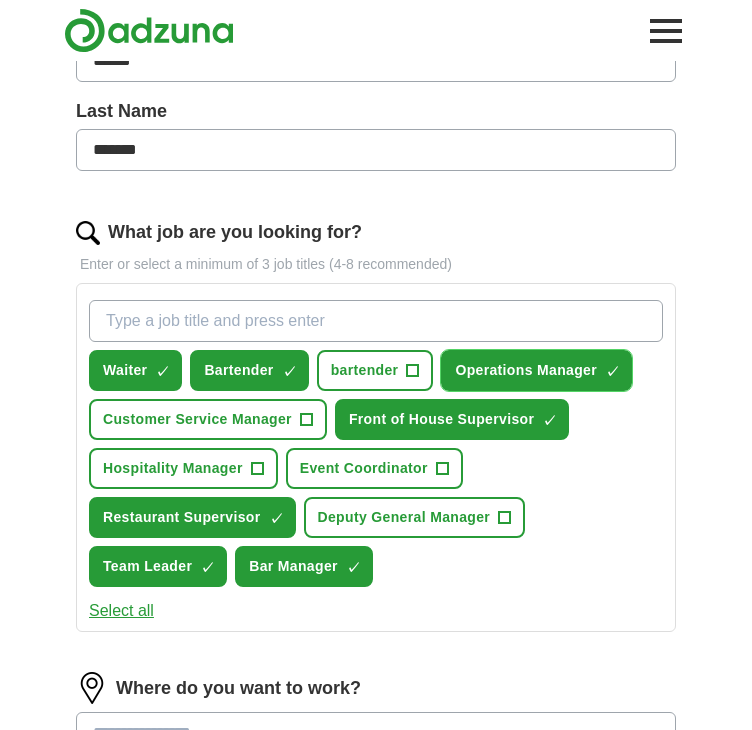 click on "Operations Manager ✓ ×" at bounding box center [536, 370] 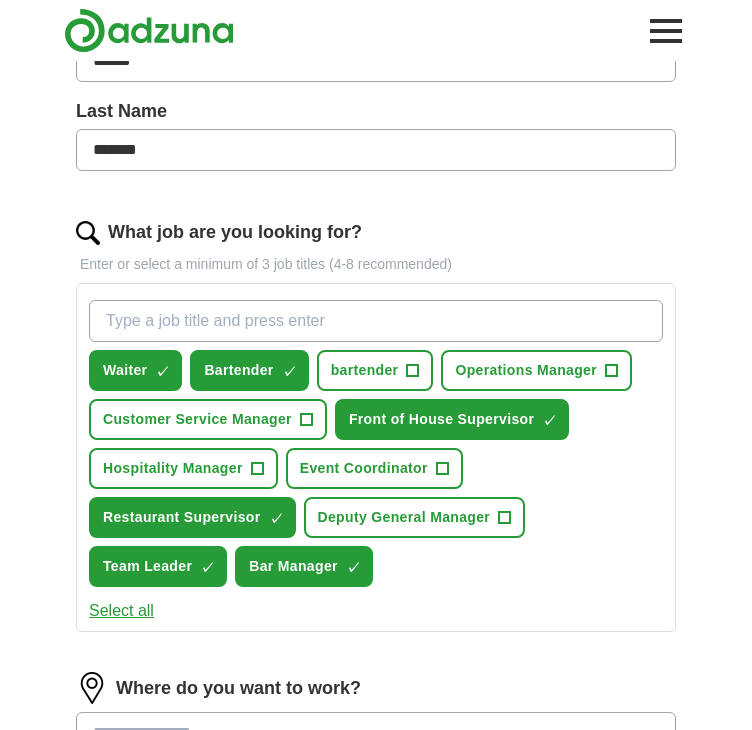 click on "What job are you looking for?" at bounding box center [376, 321] 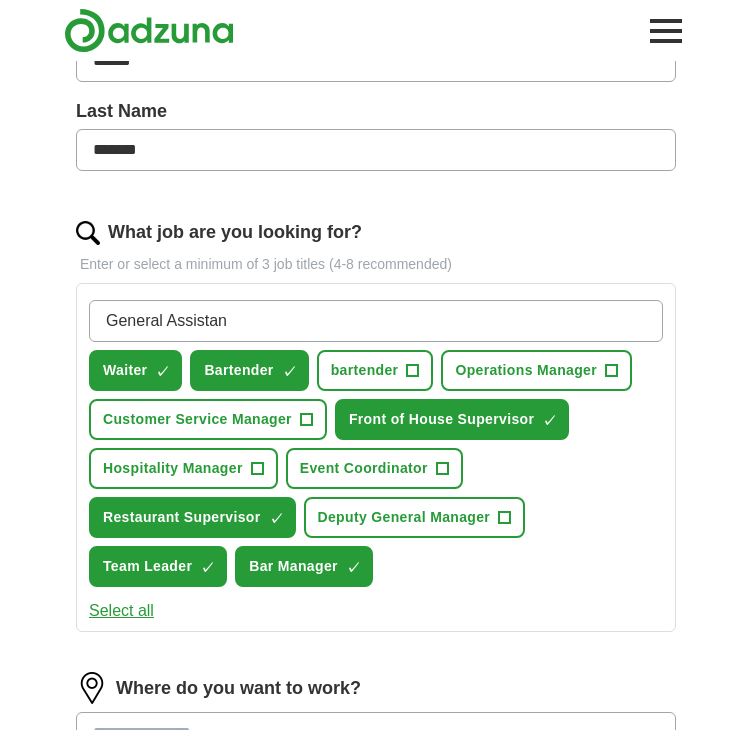type on "General Assistant" 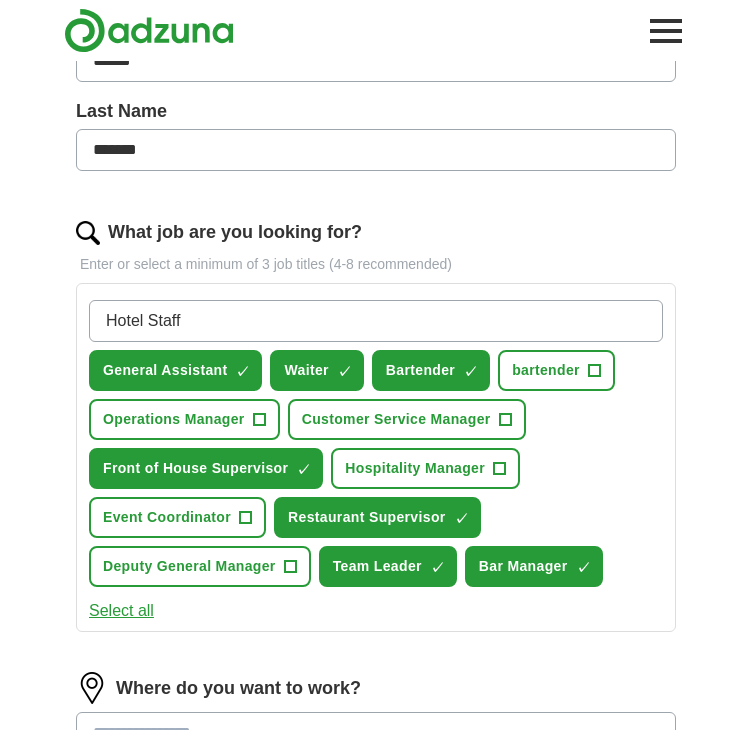 type on "Hotel Staff" 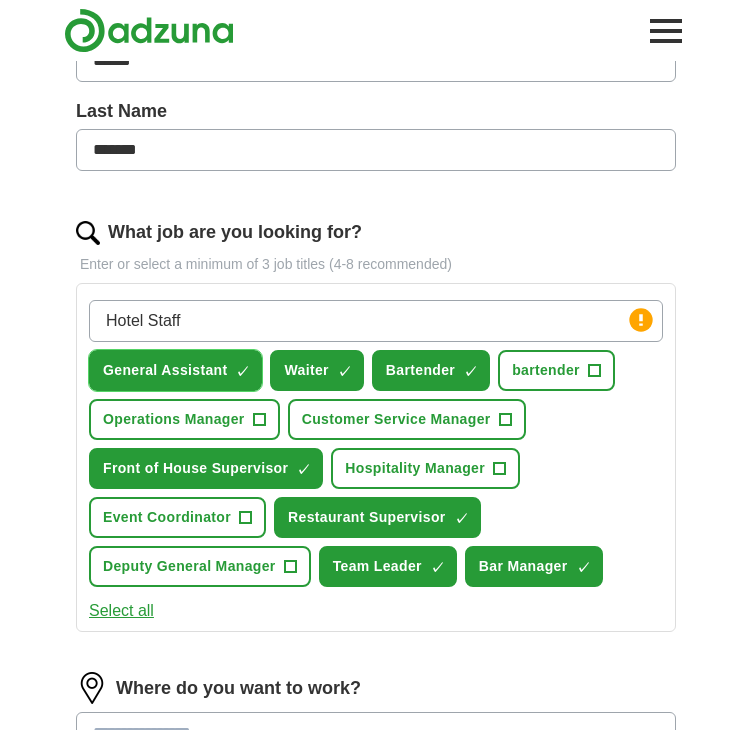 click on "×" at bounding box center [0, 0] 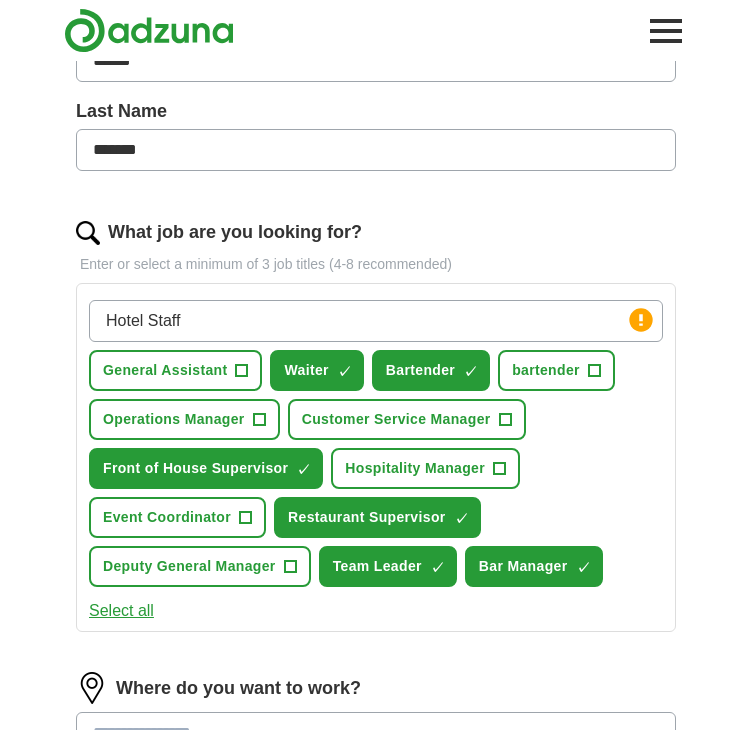 click on "Hotel Staff" at bounding box center [376, 321] 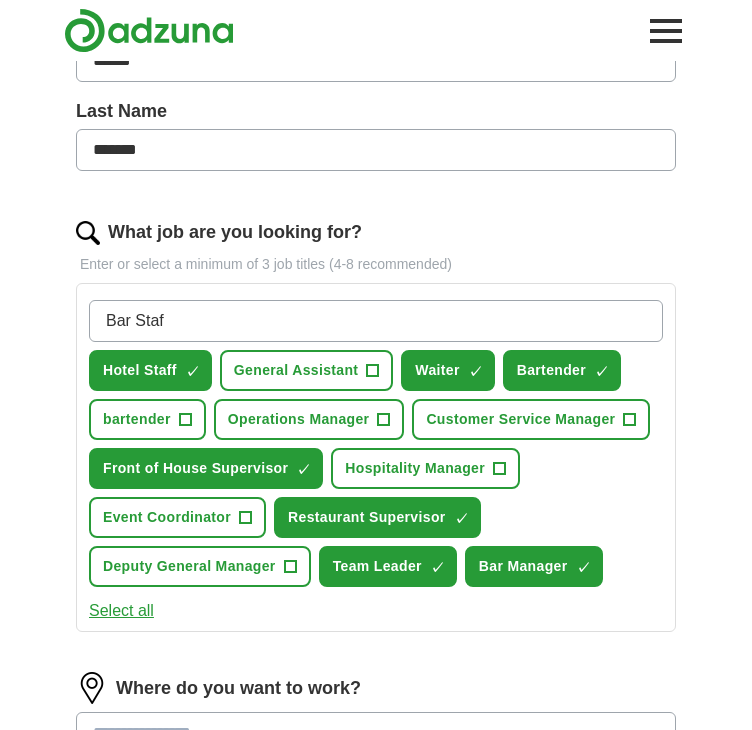 type on "Bar Staff" 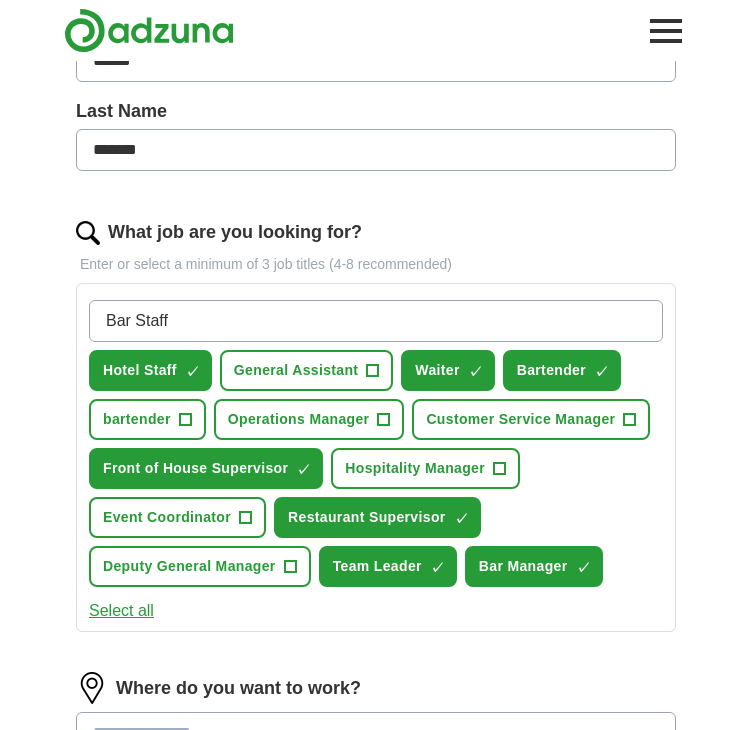 type 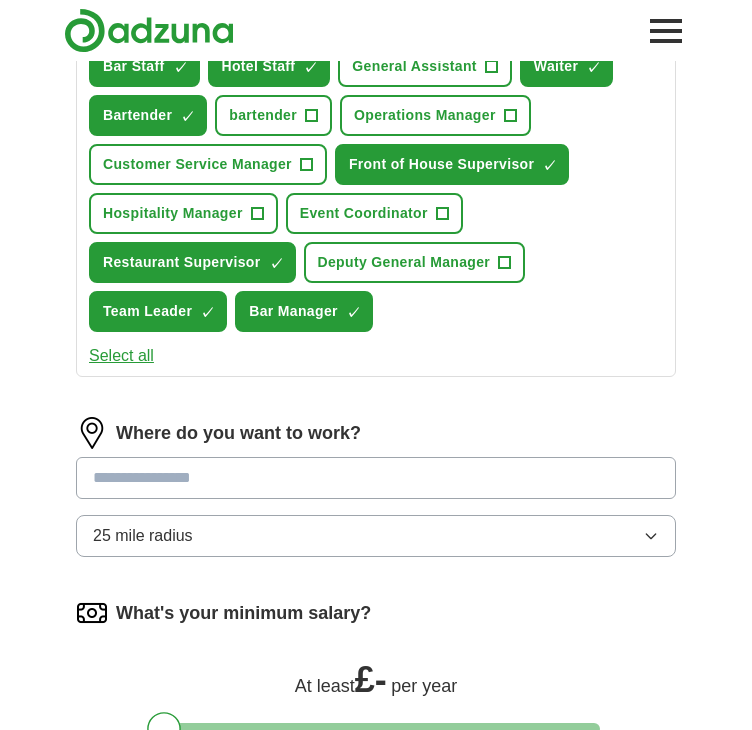 scroll, scrollTop: 820, scrollLeft: 0, axis: vertical 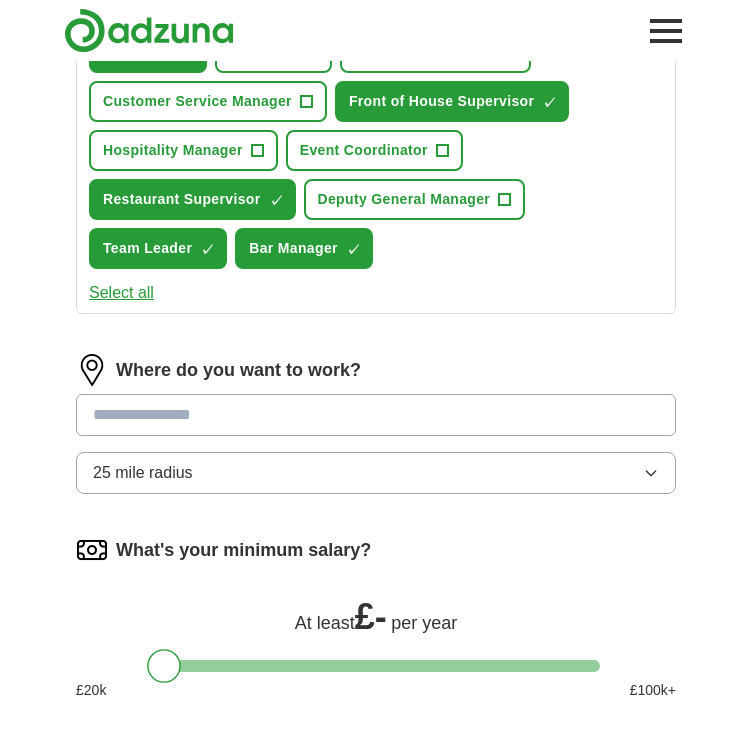 click at bounding box center (376, 415) 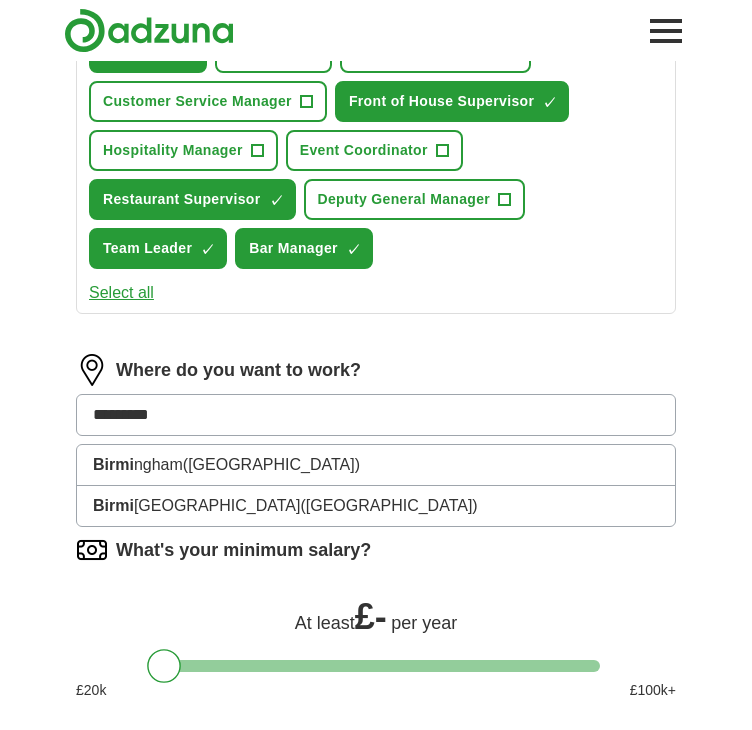 type on "**********" 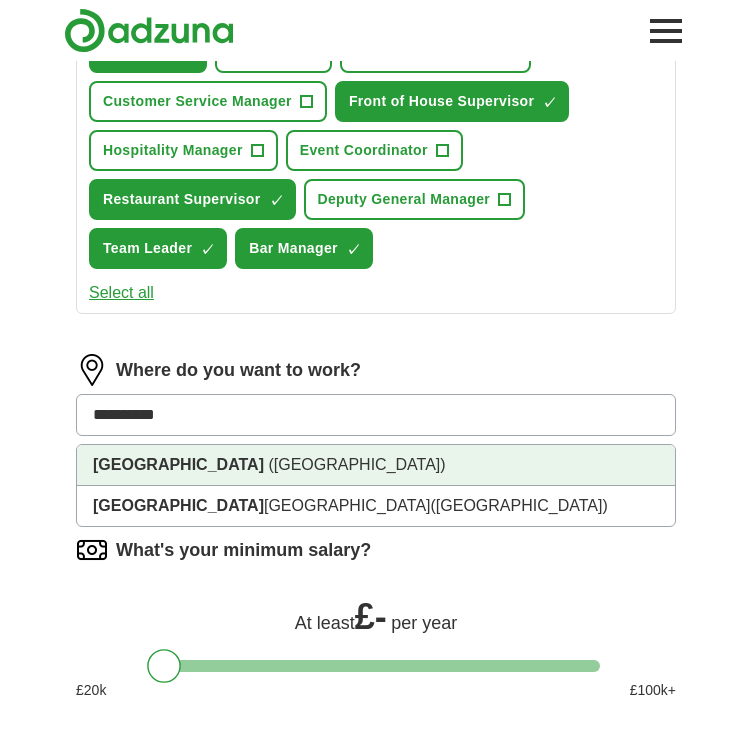 click on "[GEOGRAPHIC_DATA]   ([GEOGRAPHIC_DATA])" at bounding box center [376, 465] 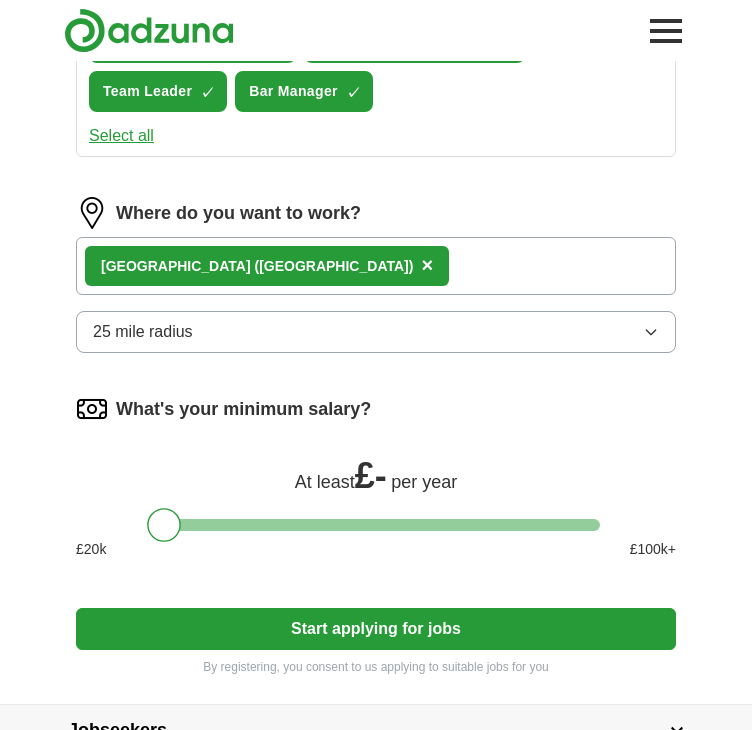 scroll, scrollTop: 993, scrollLeft: 0, axis: vertical 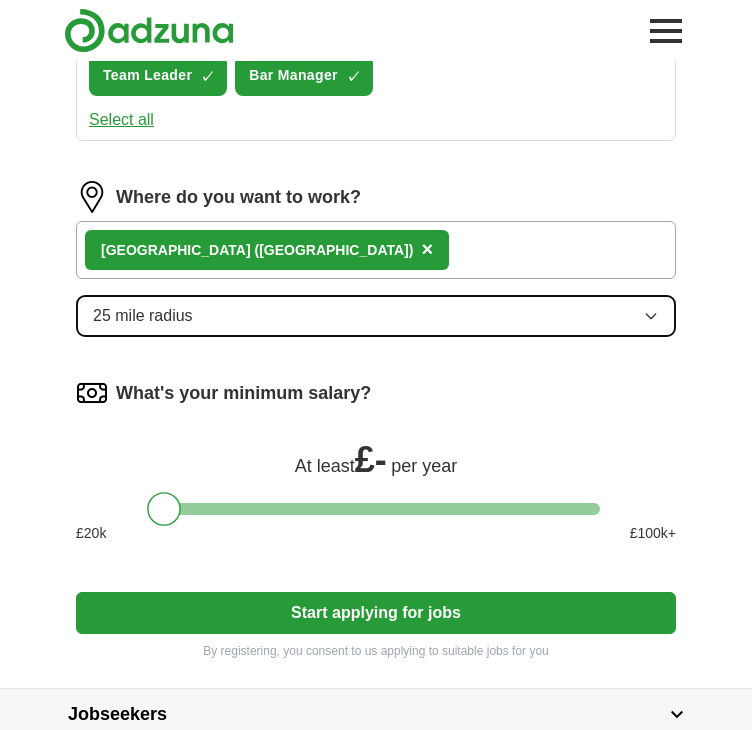 click on "25 mile radius" at bounding box center [376, 316] 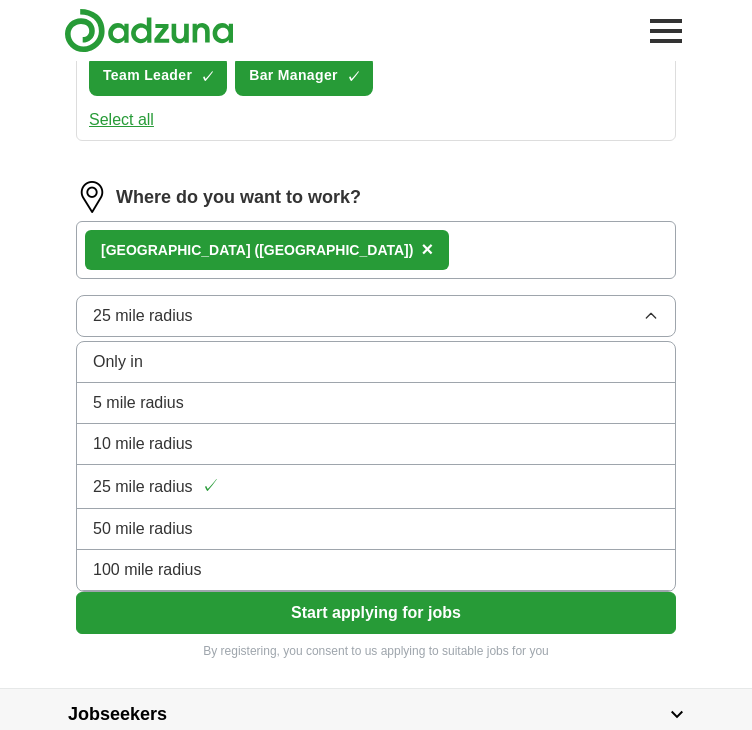 click on "ApplyIQ Let  ApplyIQ  do the hard work of searching and applying for jobs. Just tell us what you're looking for, and we'll do the rest. Select a CV [PERSON_NAME].pdf [DATE] 17:26 Upload a different  CV By uploading your  CV  you agree to our   T&Cs   and   Privacy Notice . First Name ****** Last Name ******* What job are you looking for? Enter or select a minimum of 3 job titles (4-8 recommended) Bar Staff ✓ × Hotel Staff ✓ × General Assistant + Waiter ✓ × Bartender ✓ × bartender + Operations Manager + Customer Service Manager + Front of House Supervisor ✓ × Hospitality Manager + Event Coordinator + Restaurant Supervisor ✓ × Deputy General Manager + Team Leader ✓ × Bar Manager ✓ × Select all Where do you want to work? [GEOGRAPHIC_DATA]   ([GEOGRAPHIC_DATA]) × 25 mile radius Only in 5 mile radius 10 mile radius 25 mile radius ✓ 50 mile radius 100 mile radius What's your minimum salary? At least  £ -   per year £ 20 k £ 100 k+ Start applying for jobs" at bounding box center [376, -122] 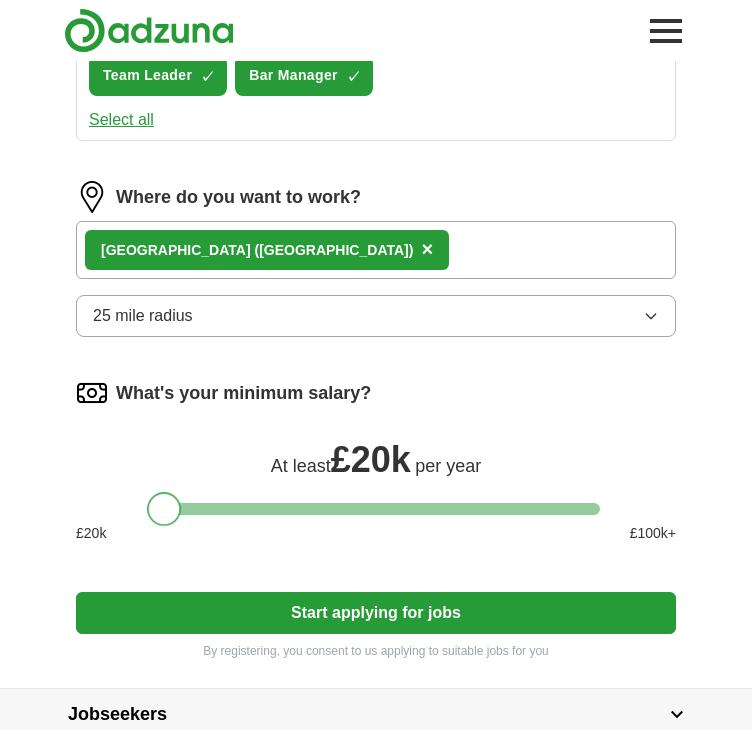 click at bounding box center [164, 509] 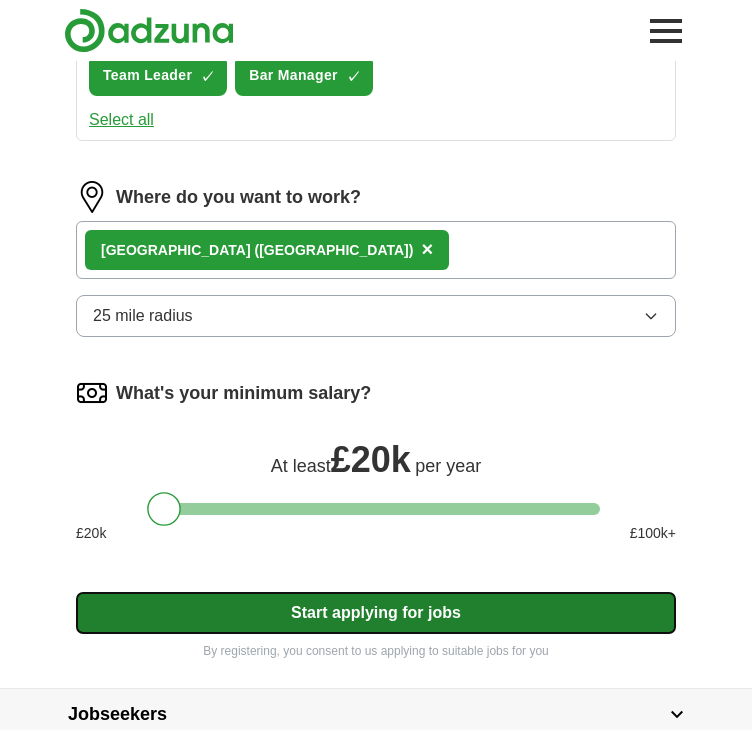 click on "Start applying for jobs" at bounding box center (376, 613) 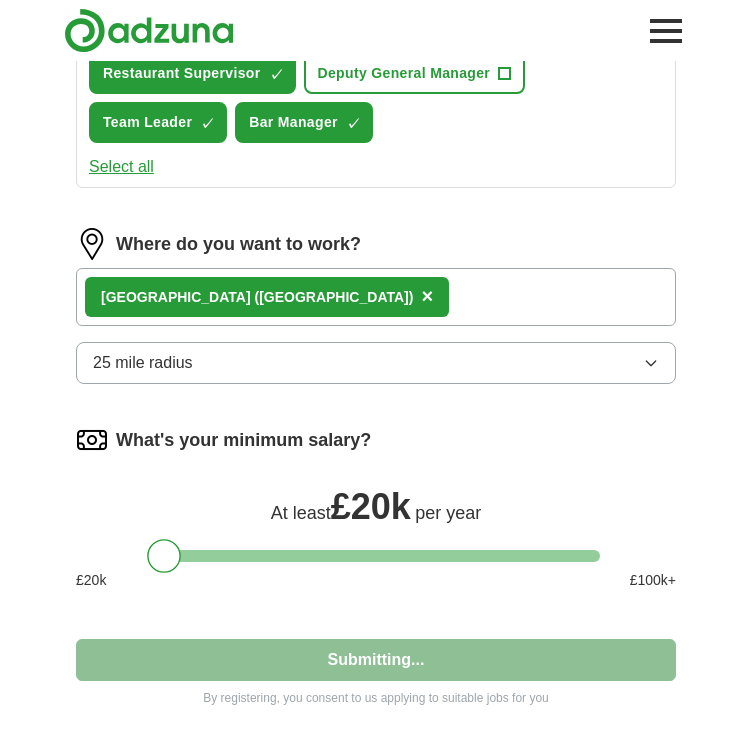 select on "**" 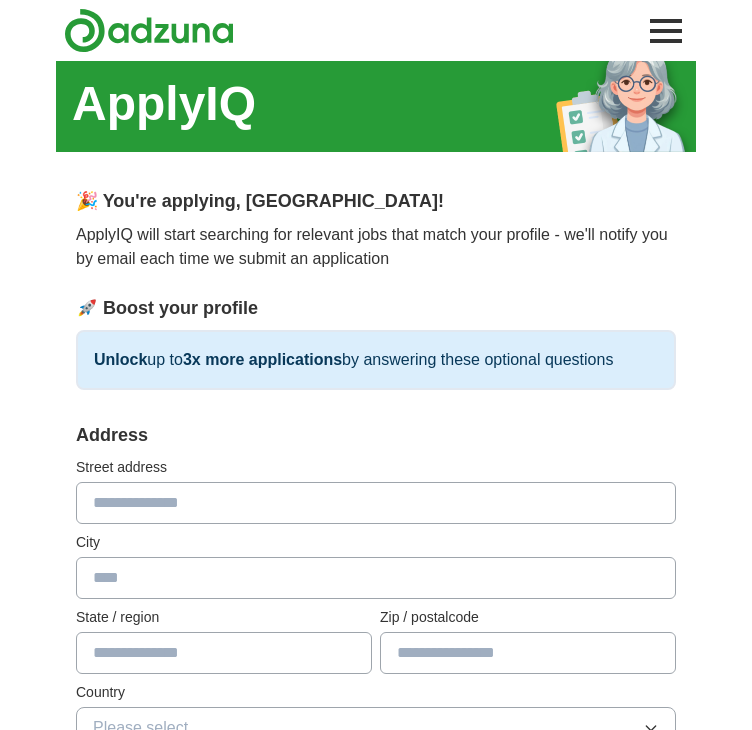 scroll, scrollTop: 0, scrollLeft: 0, axis: both 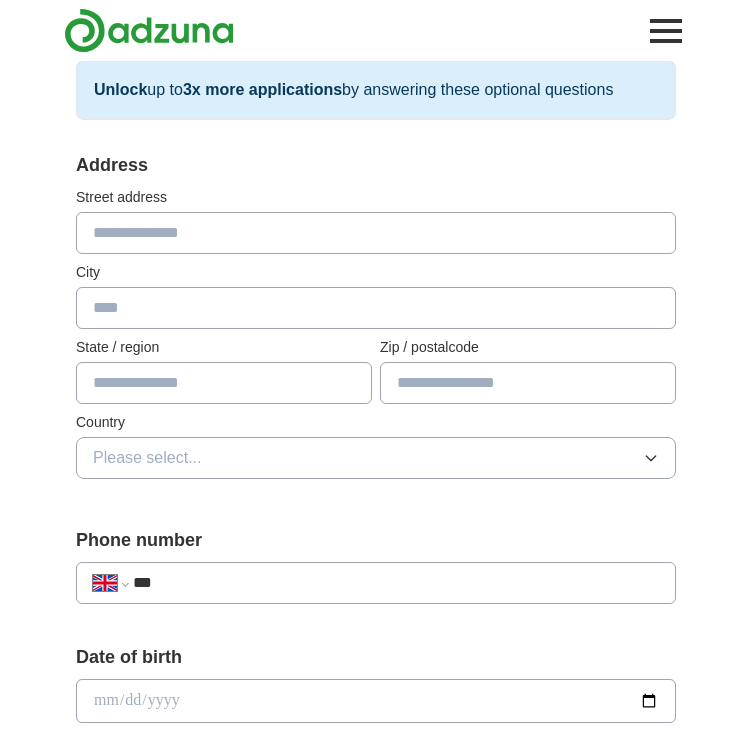 click at bounding box center (376, 233) 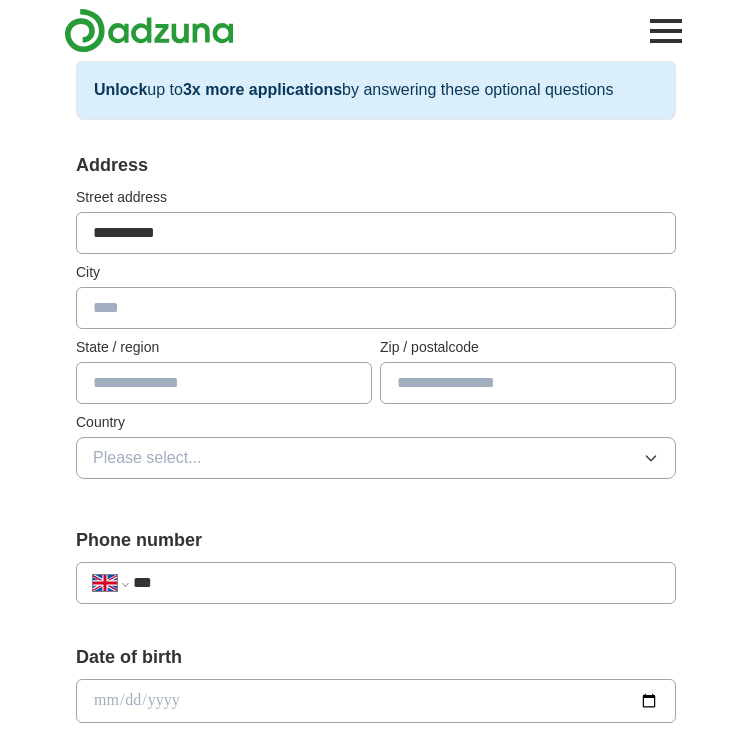 type on "**********" 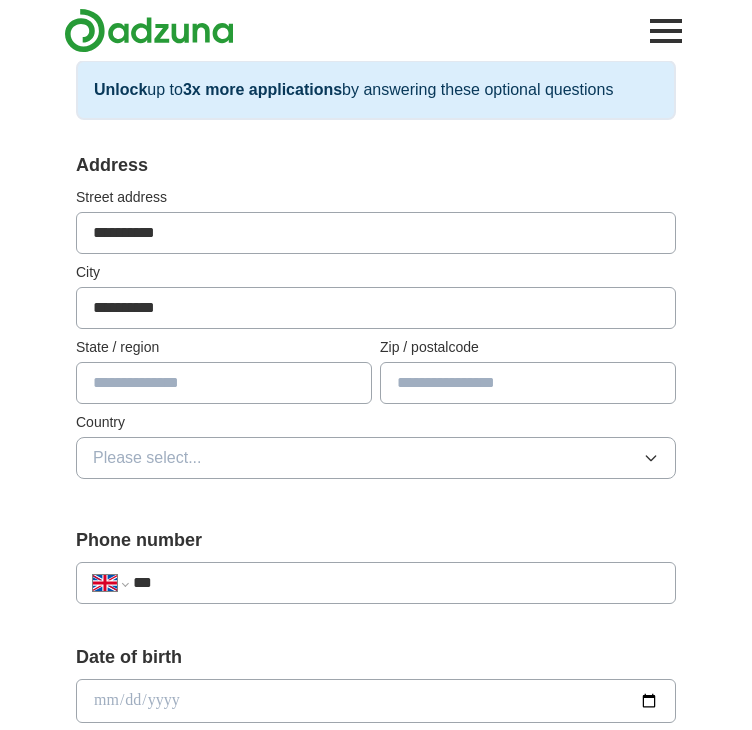 type on "**********" 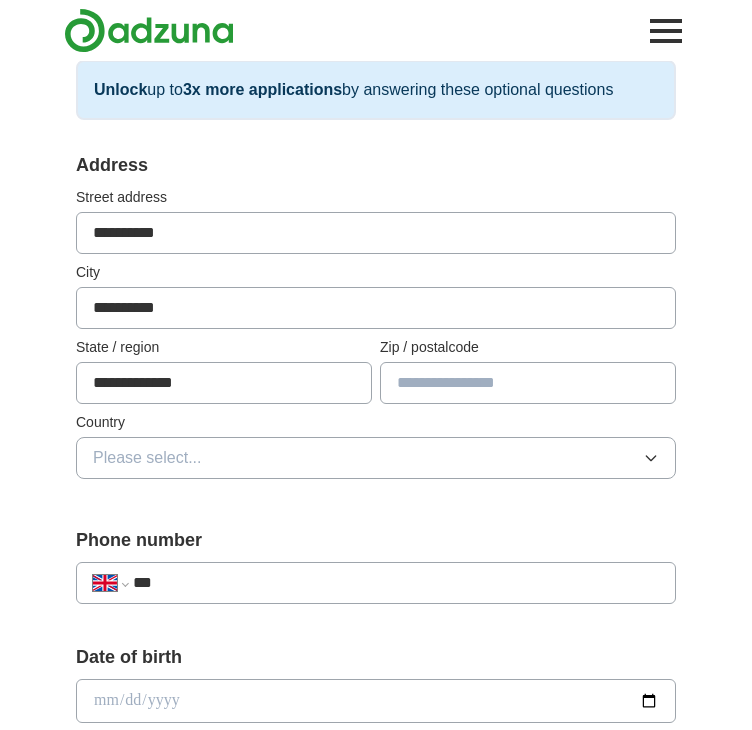 type on "**********" 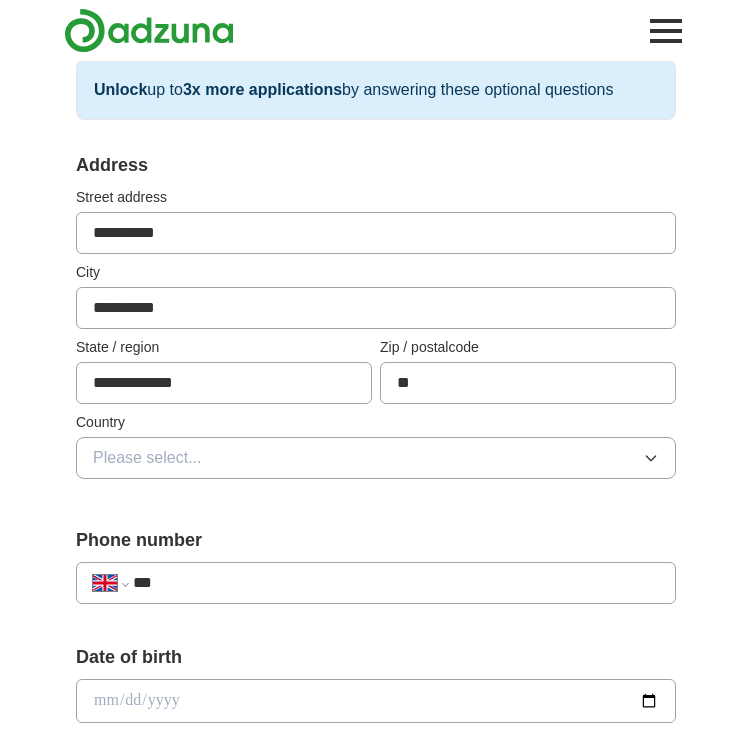 type on "*" 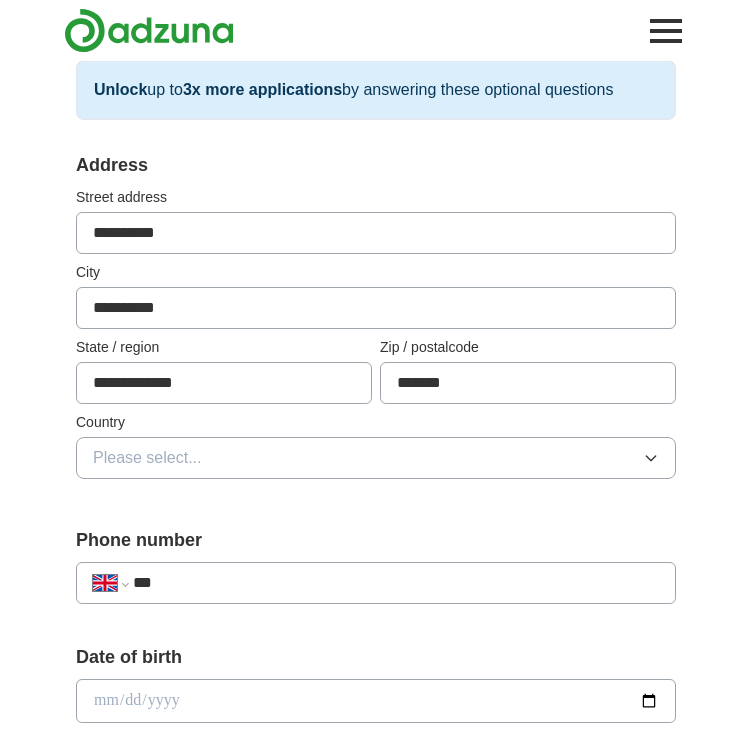 type on "*******" 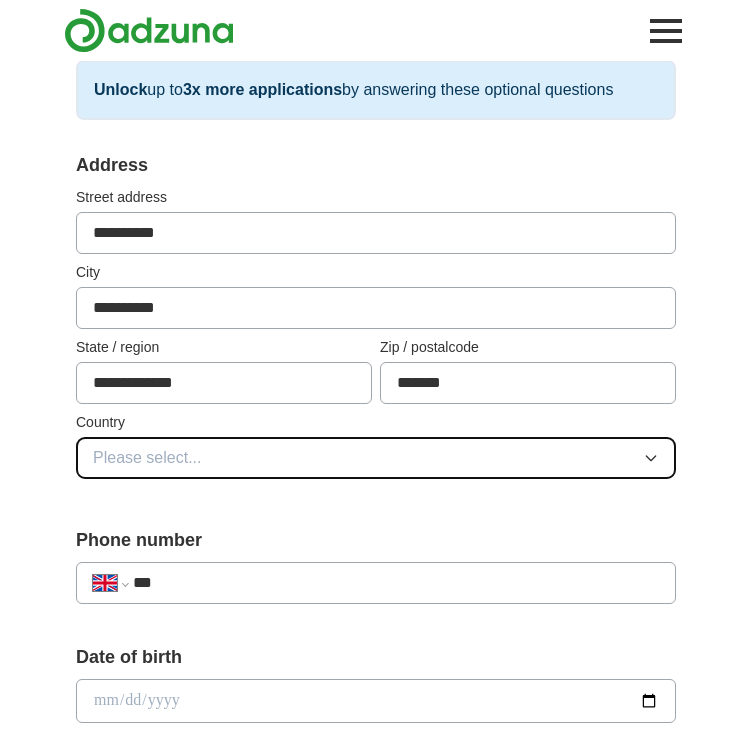 click on "Please select..." at bounding box center [376, 458] 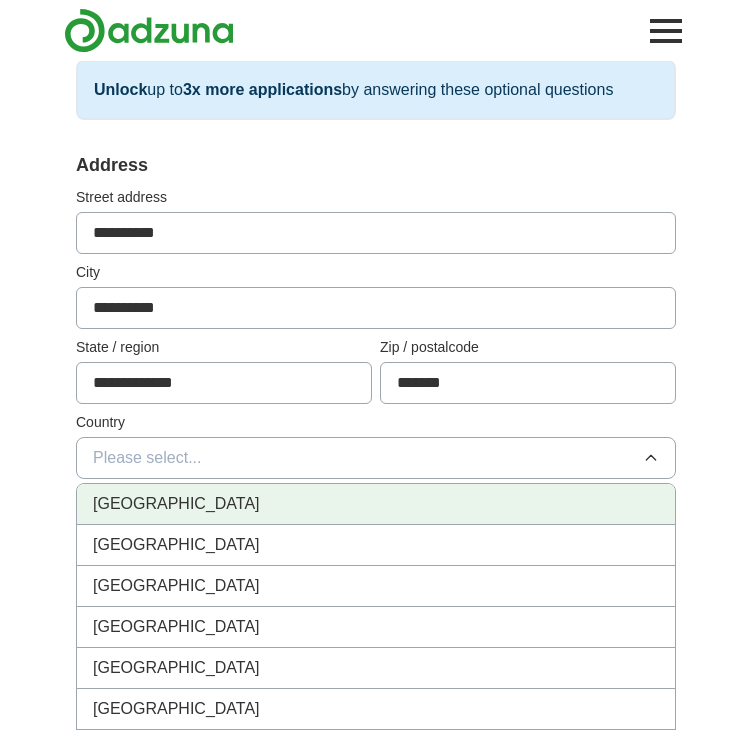 click on "[GEOGRAPHIC_DATA]" at bounding box center (376, 504) 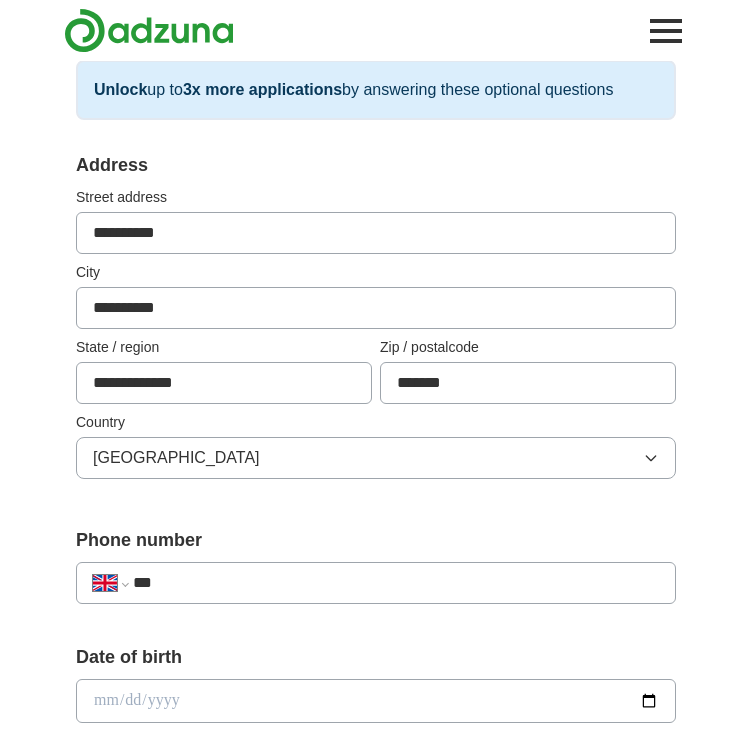 click on "***" at bounding box center [396, 583] 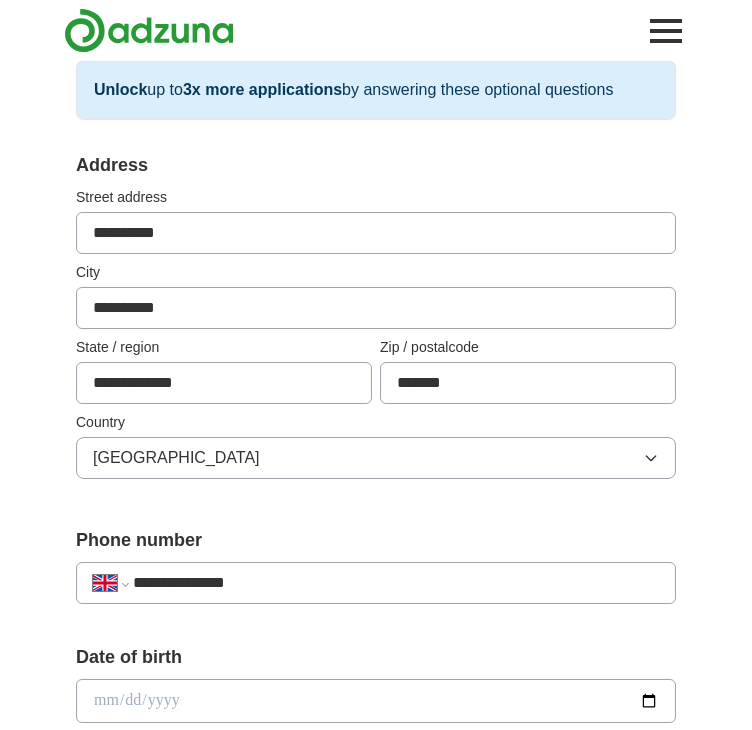 type on "**********" 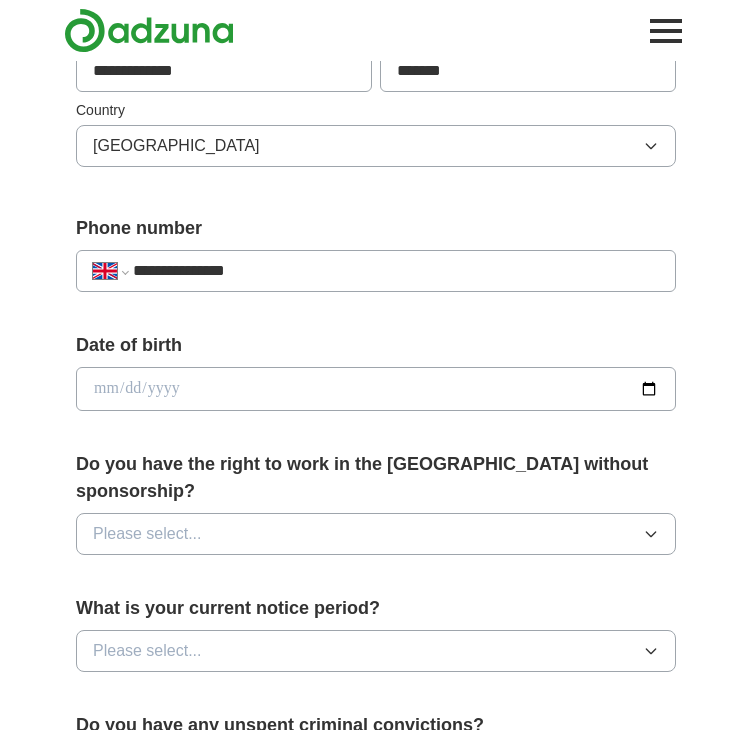 scroll, scrollTop: 602, scrollLeft: 0, axis: vertical 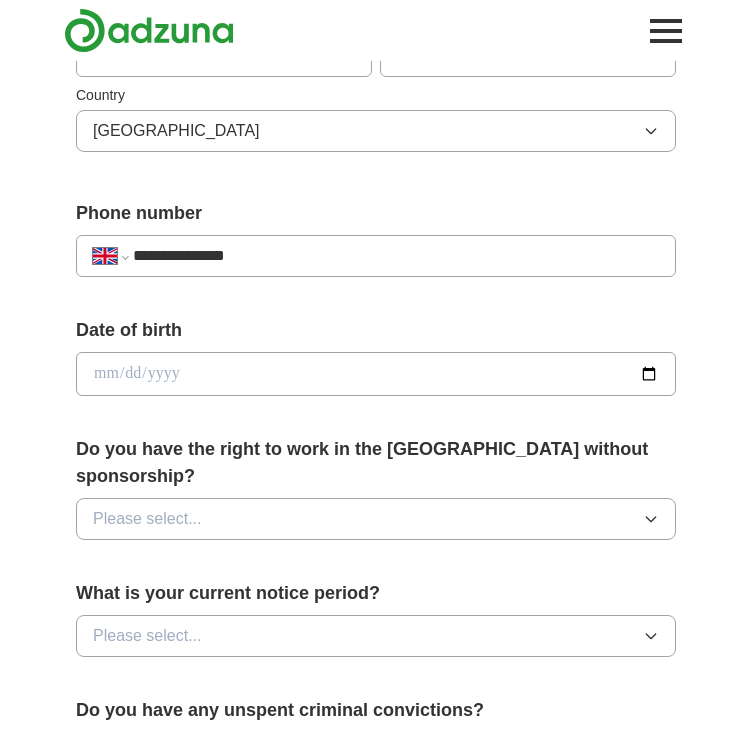 click at bounding box center (376, 374) 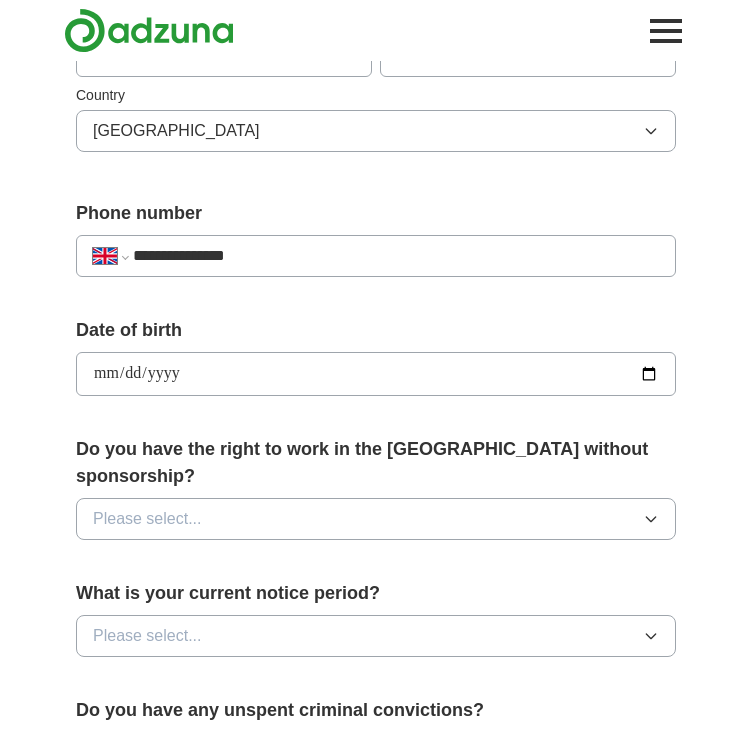 type on "**********" 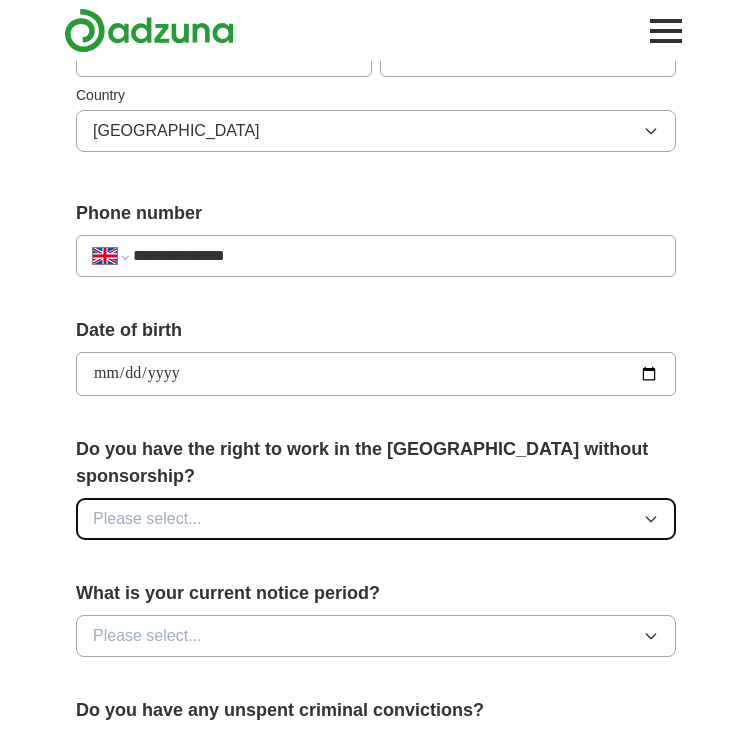 click on "Please select..." at bounding box center [376, 519] 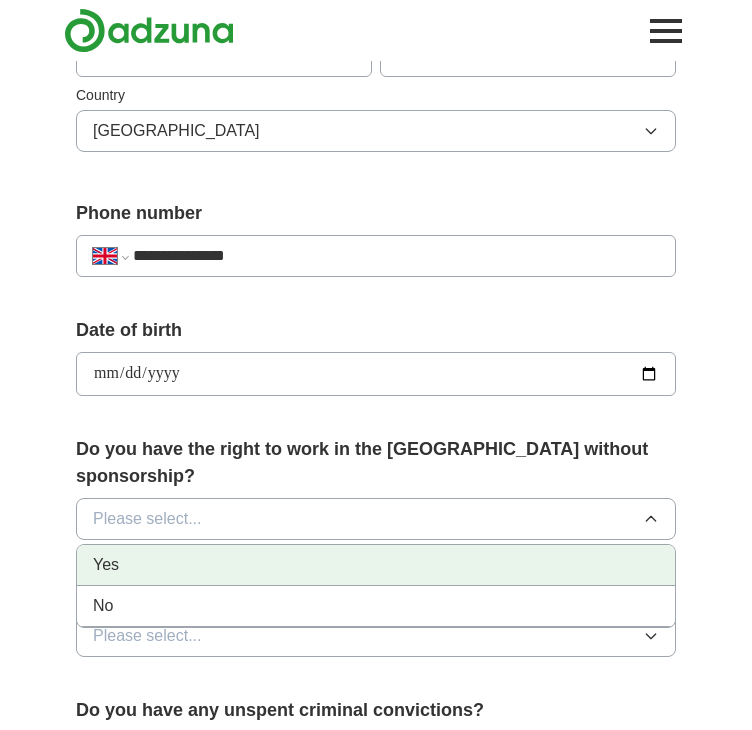 click on "Yes" at bounding box center [376, 565] 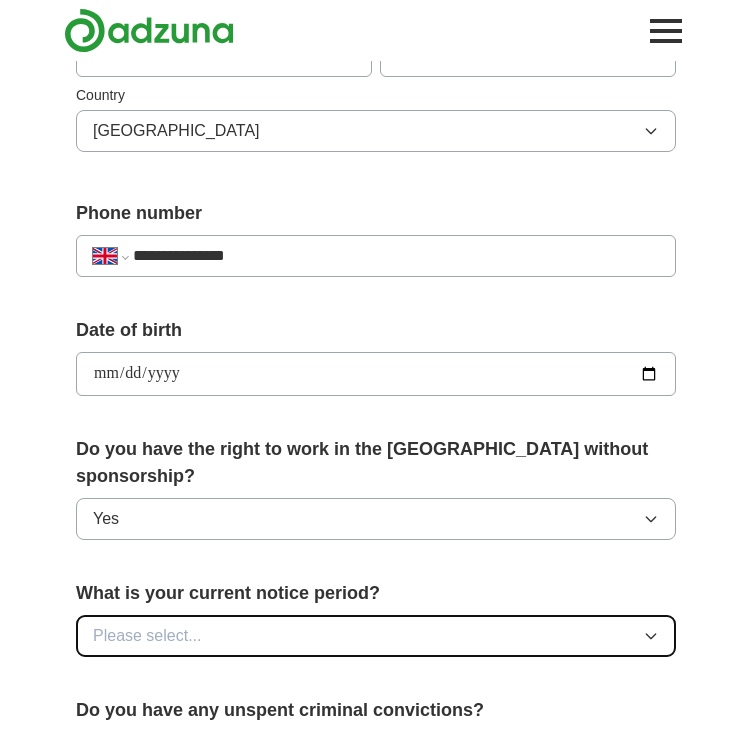 click on "Please select..." at bounding box center [376, 636] 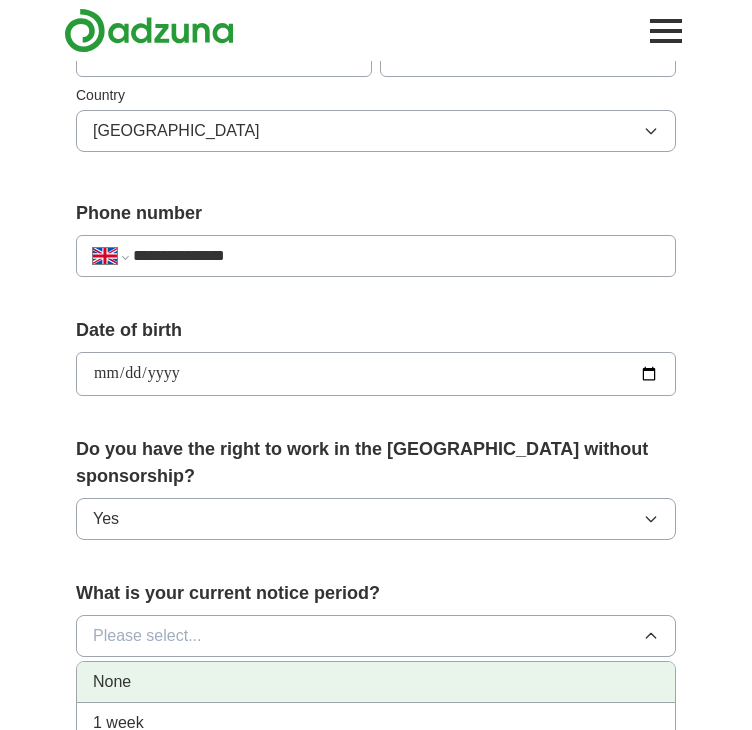 click on "None" at bounding box center (376, 682) 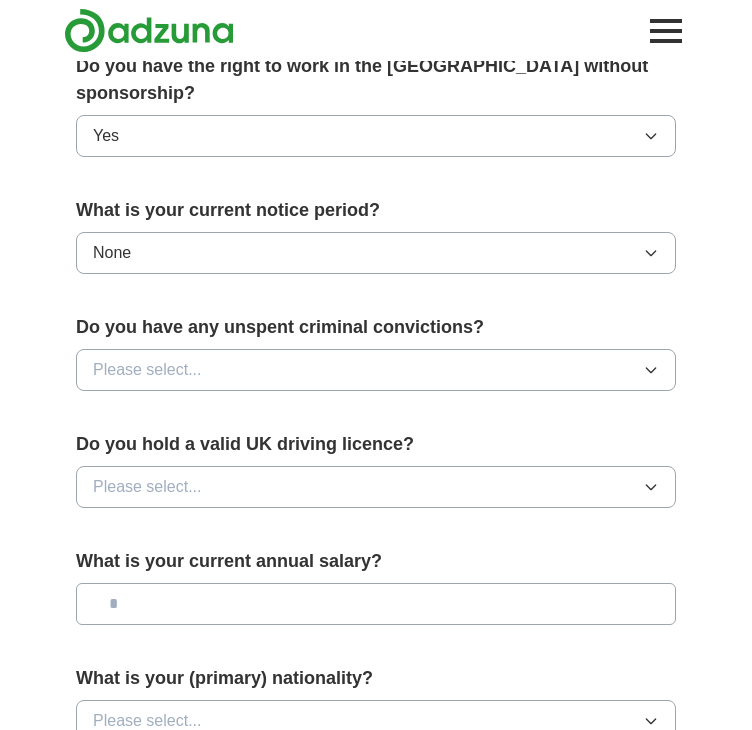 scroll, scrollTop: 1012, scrollLeft: 0, axis: vertical 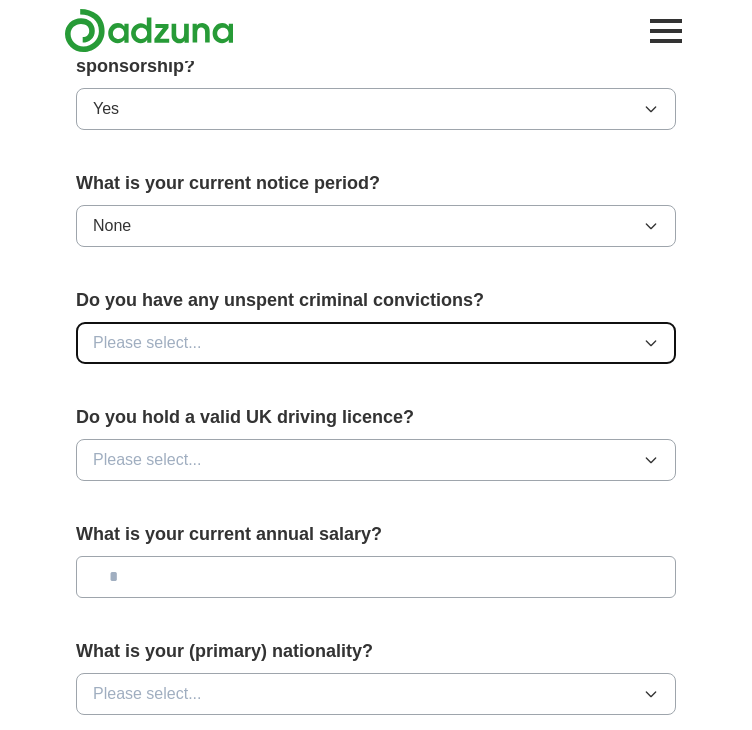click on "Please select..." at bounding box center [376, 343] 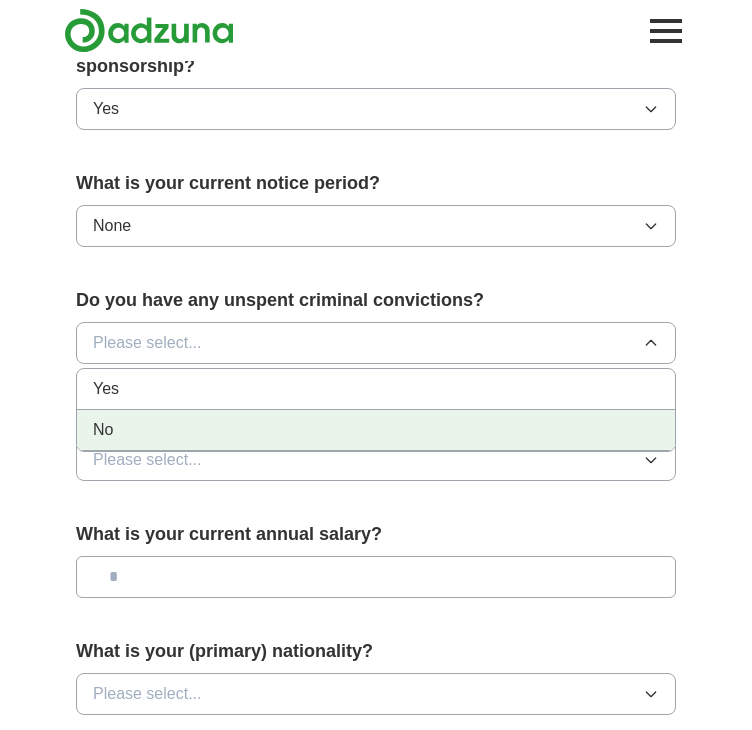 click on "No" at bounding box center (376, 430) 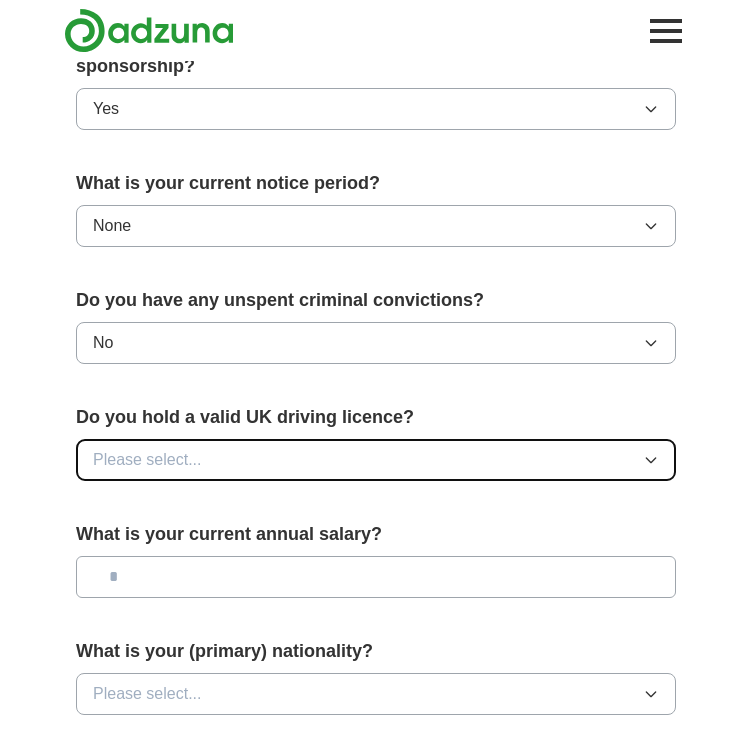 click on "Please select..." at bounding box center [376, 460] 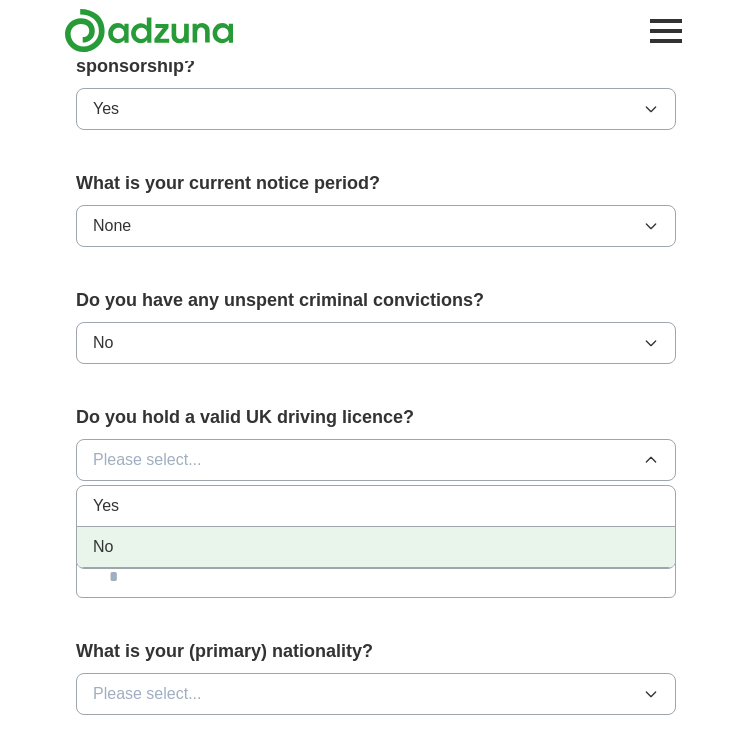 click on "No" at bounding box center (376, 547) 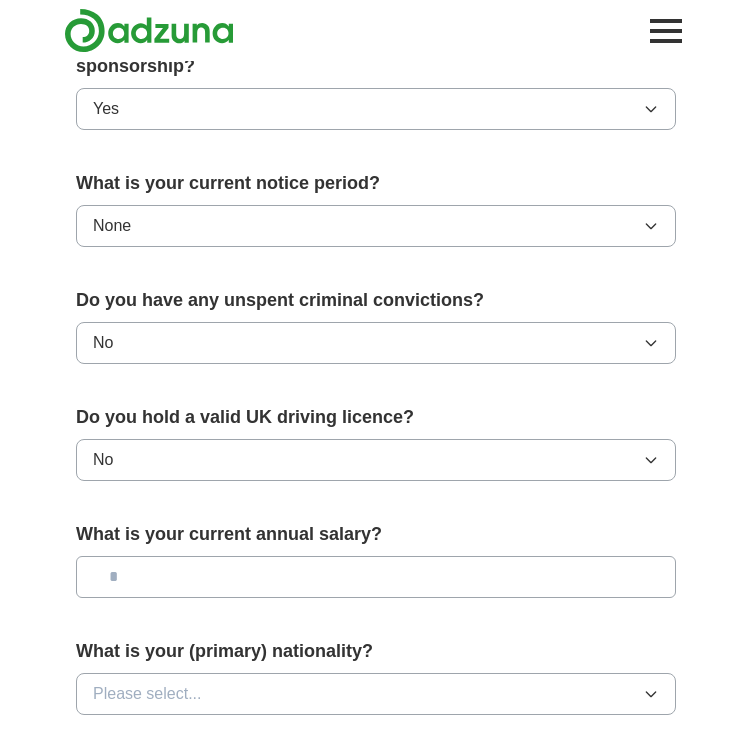 click at bounding box center (376, 577) 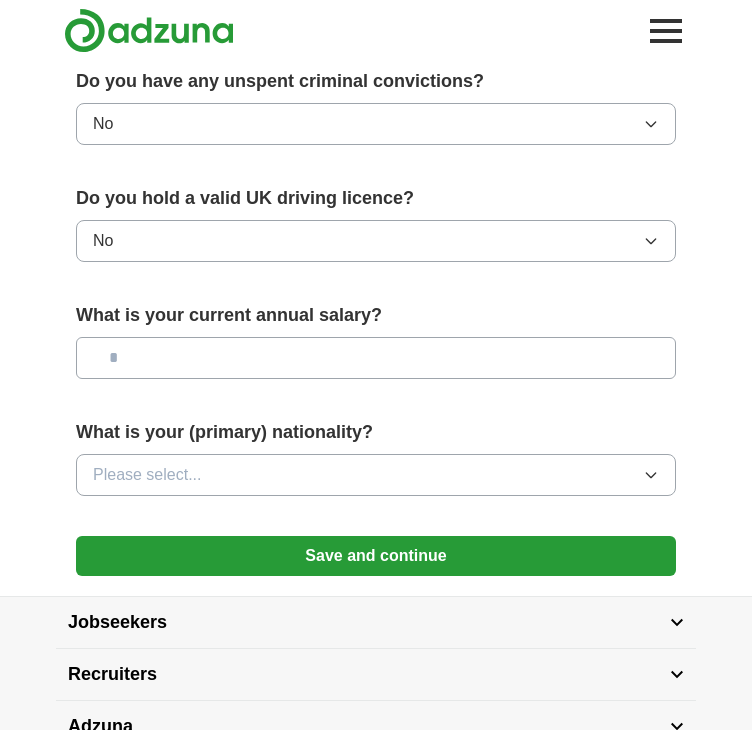 scroll, scrollTop: 1244, scrollLeft: 0, axis: vertical 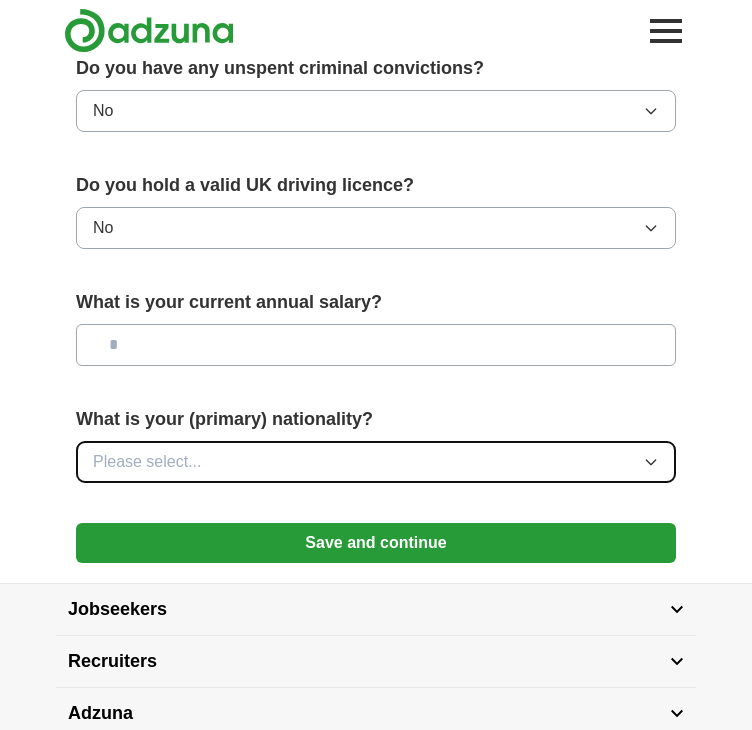 drag, startPoint x: 567, startPoint y: 448, endPoint x: 559, endPoint y: 437, distance: 13.601471 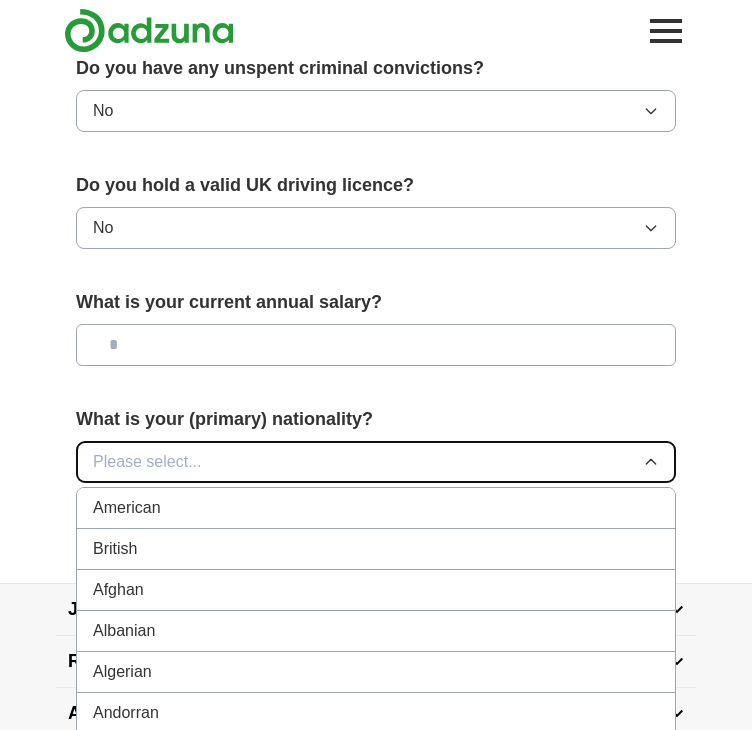click on "Please select..." at bounding box center (376, 462) 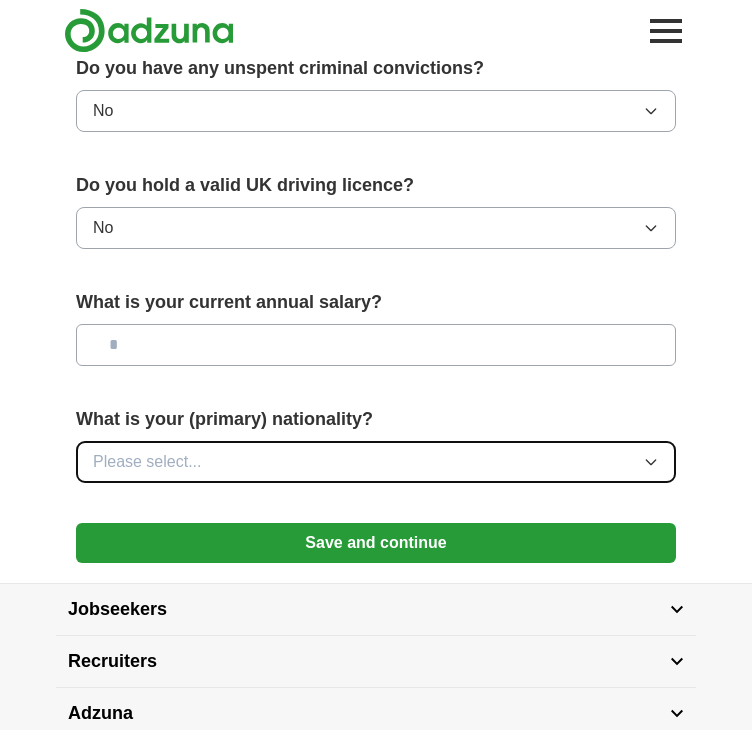 click on "Please select..." at bounding box center (376, 462) 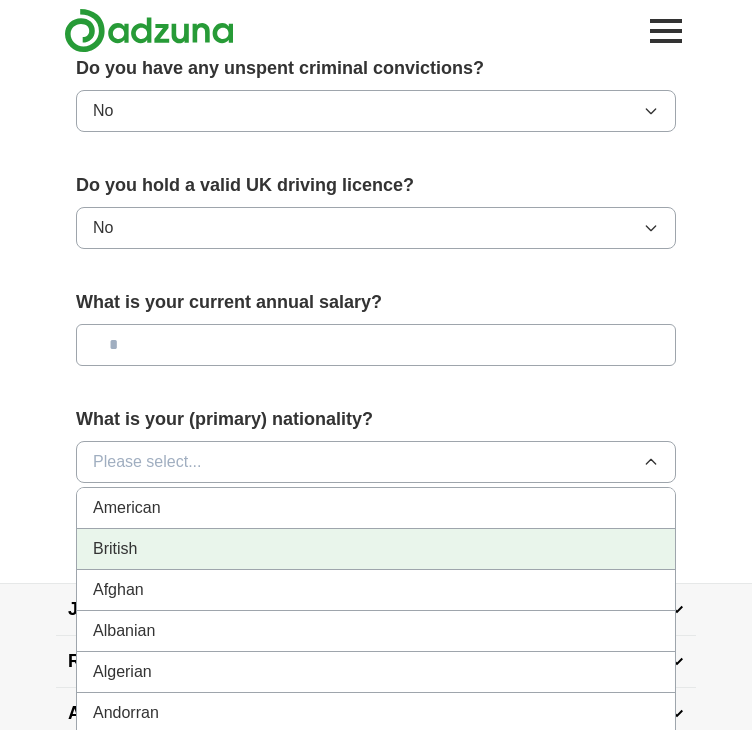 click on "British" at bounding box center [376, 549] 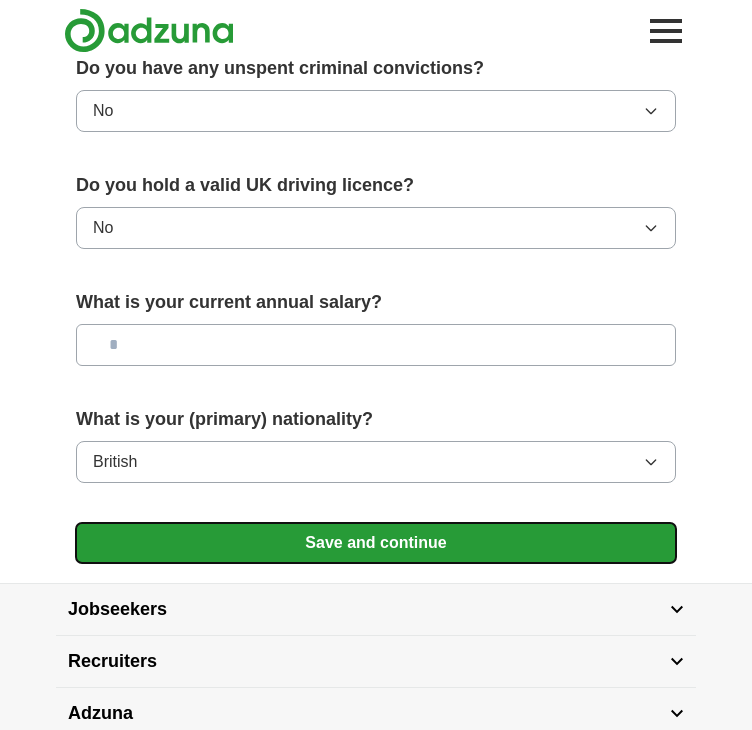 click on "Save and continue" at bounding box center (376, 543) 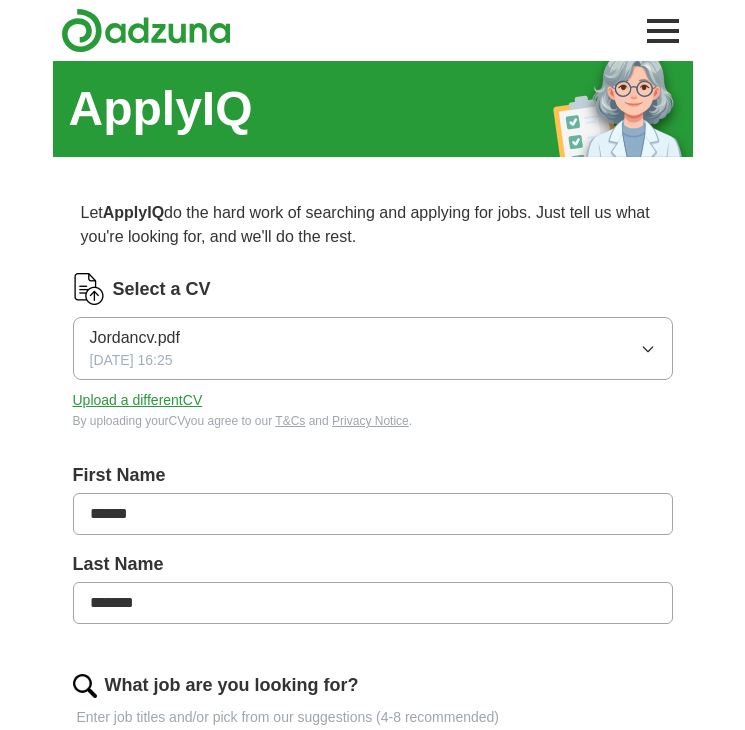 scroll, scrollTop: 0, scrollLeft: 0, axis: both 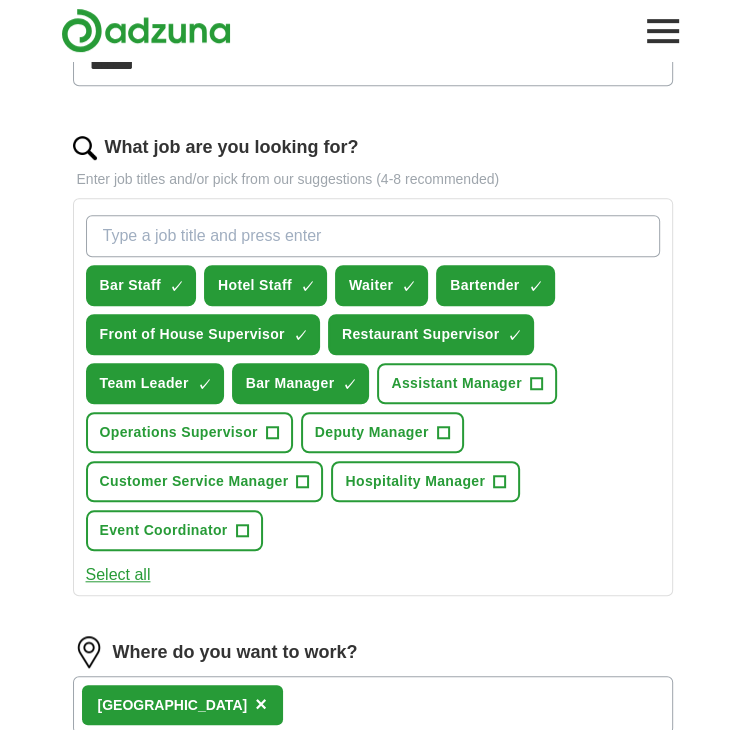 click on "What job are you looking for?" at bounding box center (373, 236) 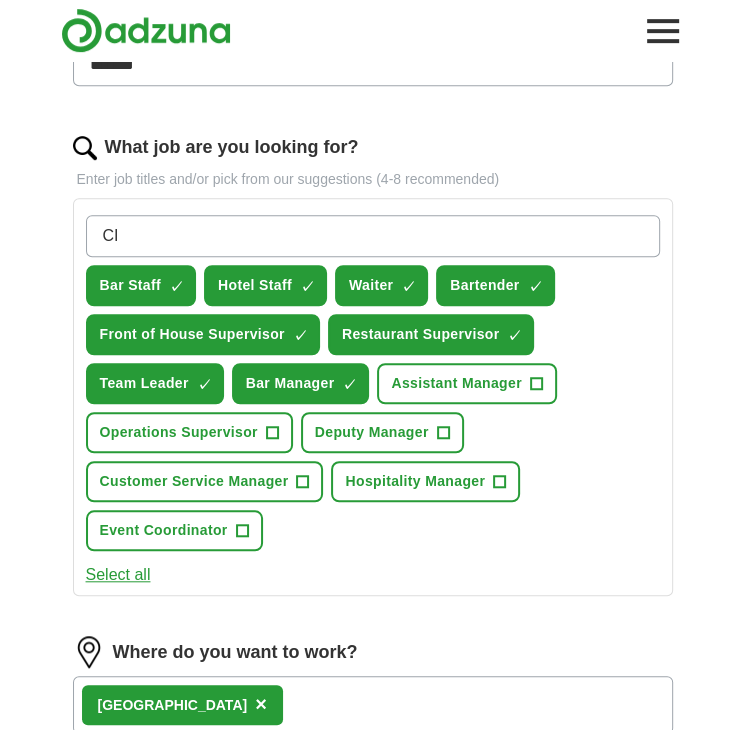 type on "C" 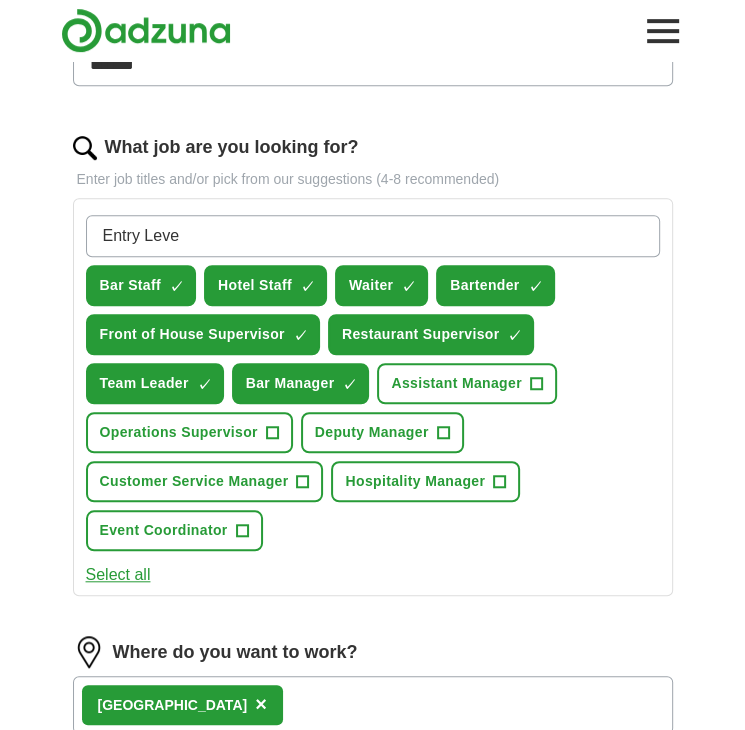 type on "Entry Level" 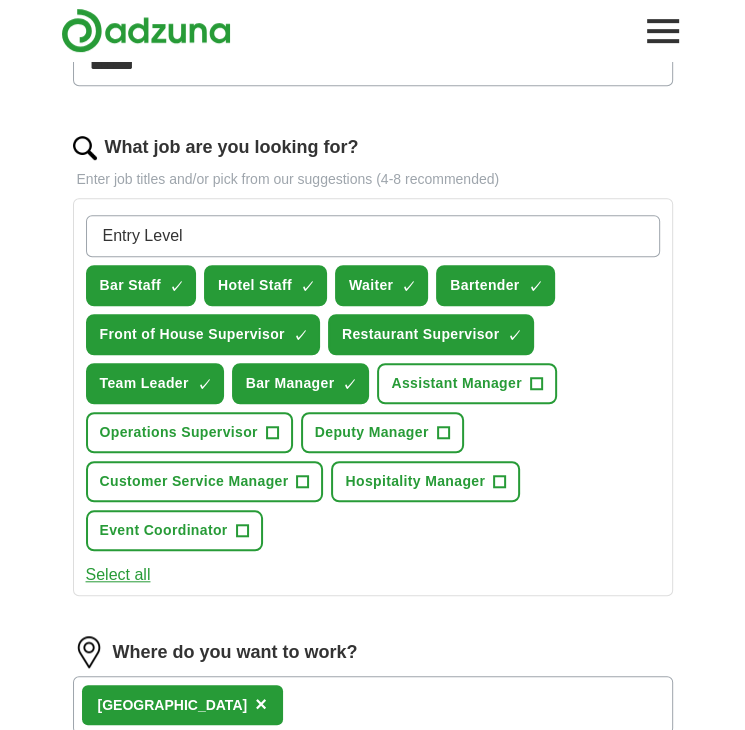 type 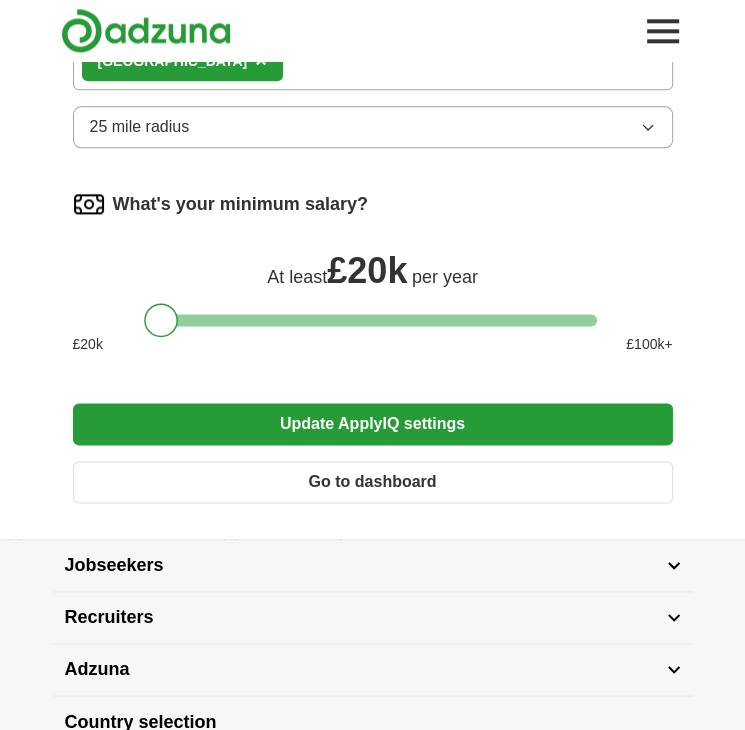 scroll, scrollTop: 1322, scrollLeft: 0, axis: vertical 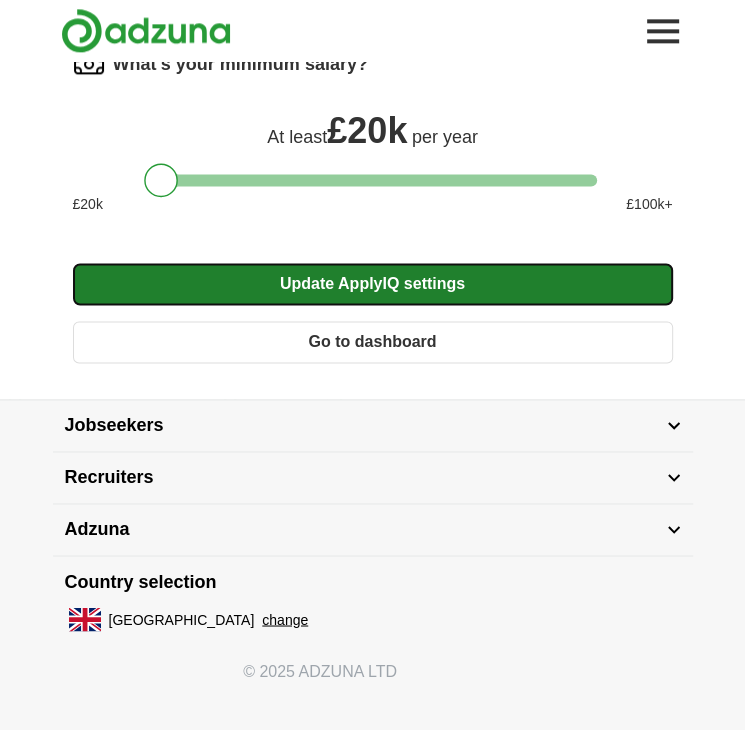 click on "Update ApplyIQ settings" at bounding box center [373, 284] 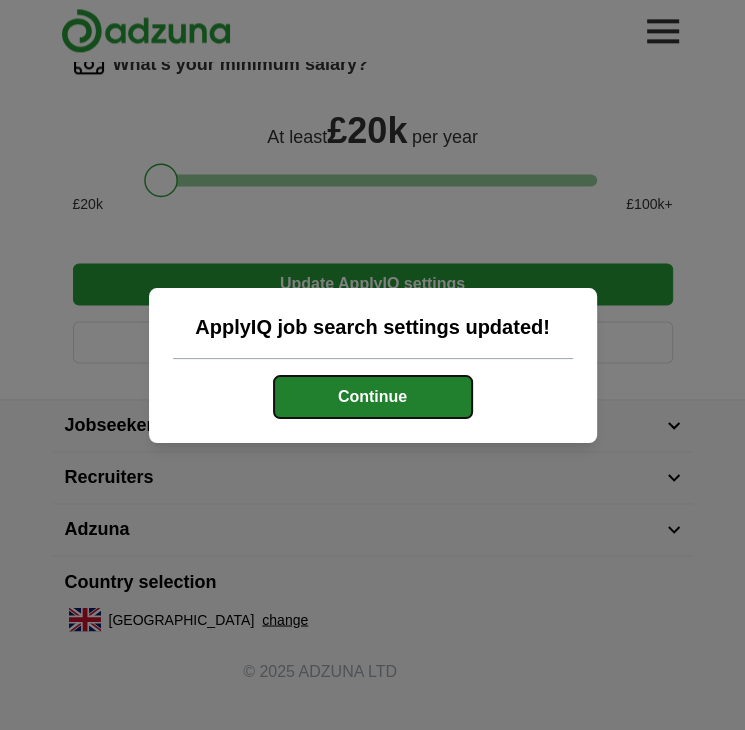 click on "Continue" at bounding box center [373, 397] 